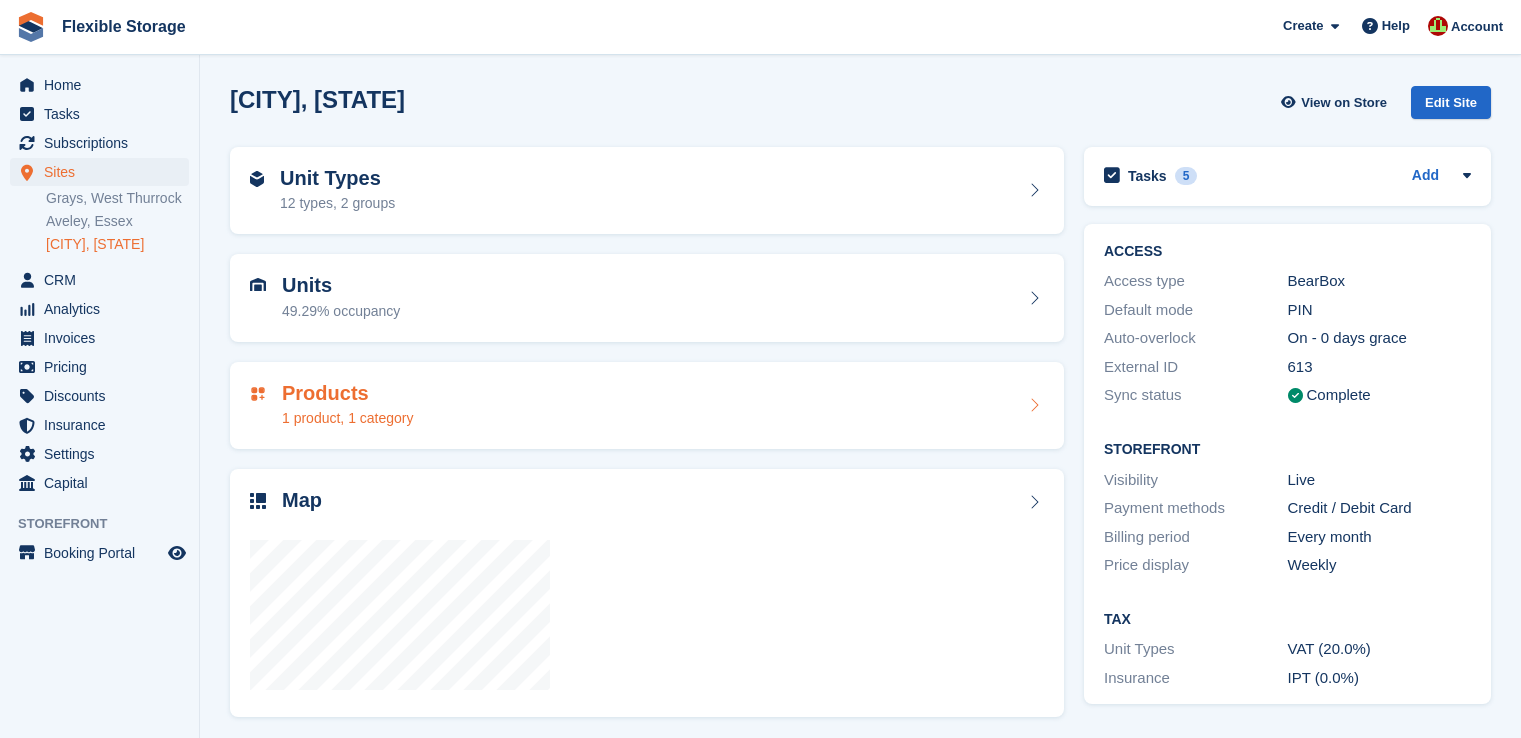 scroll, scrollTop: 0, scrollLeft: 0, axis: both 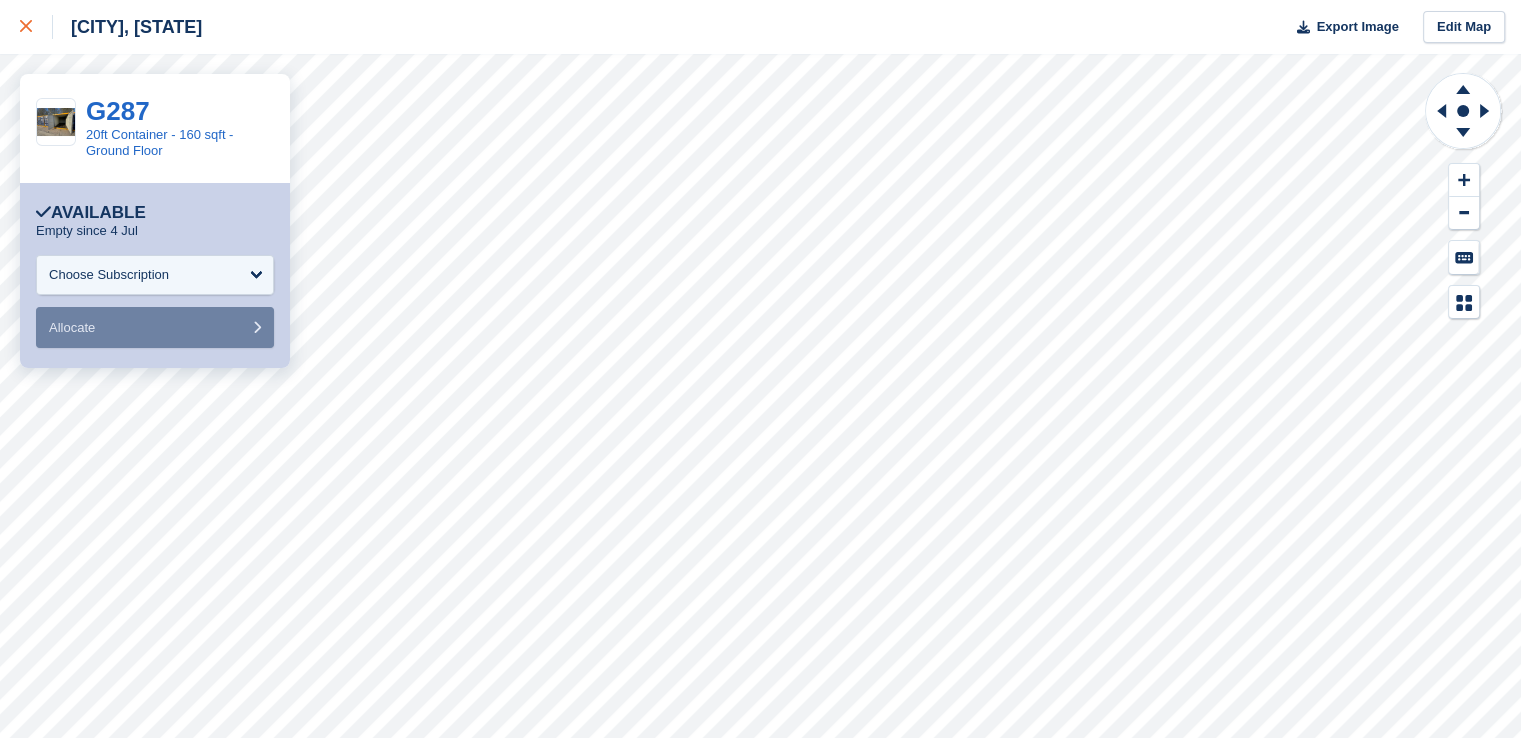 click 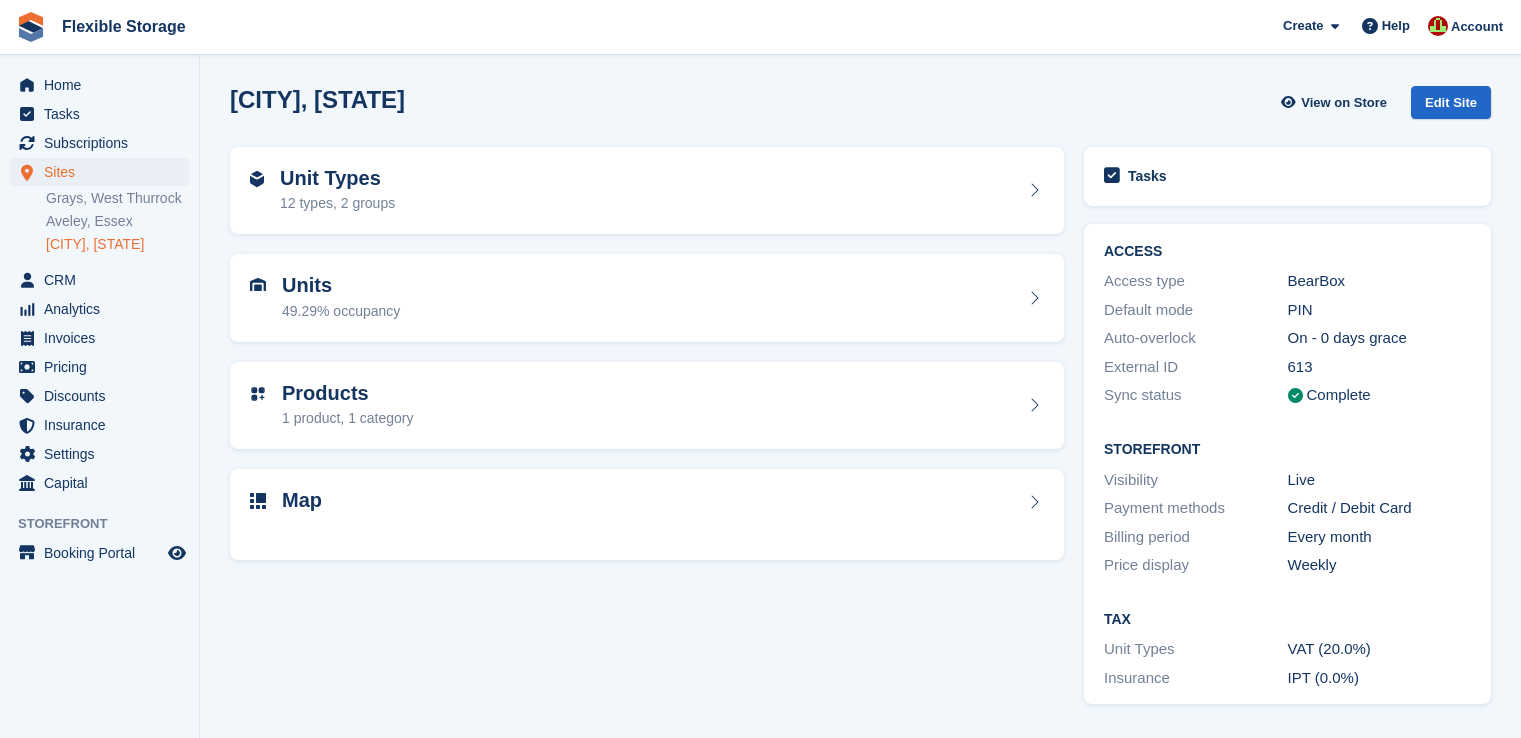 scroll, scrollTop: 0, scrollLeft: 0, axis: both 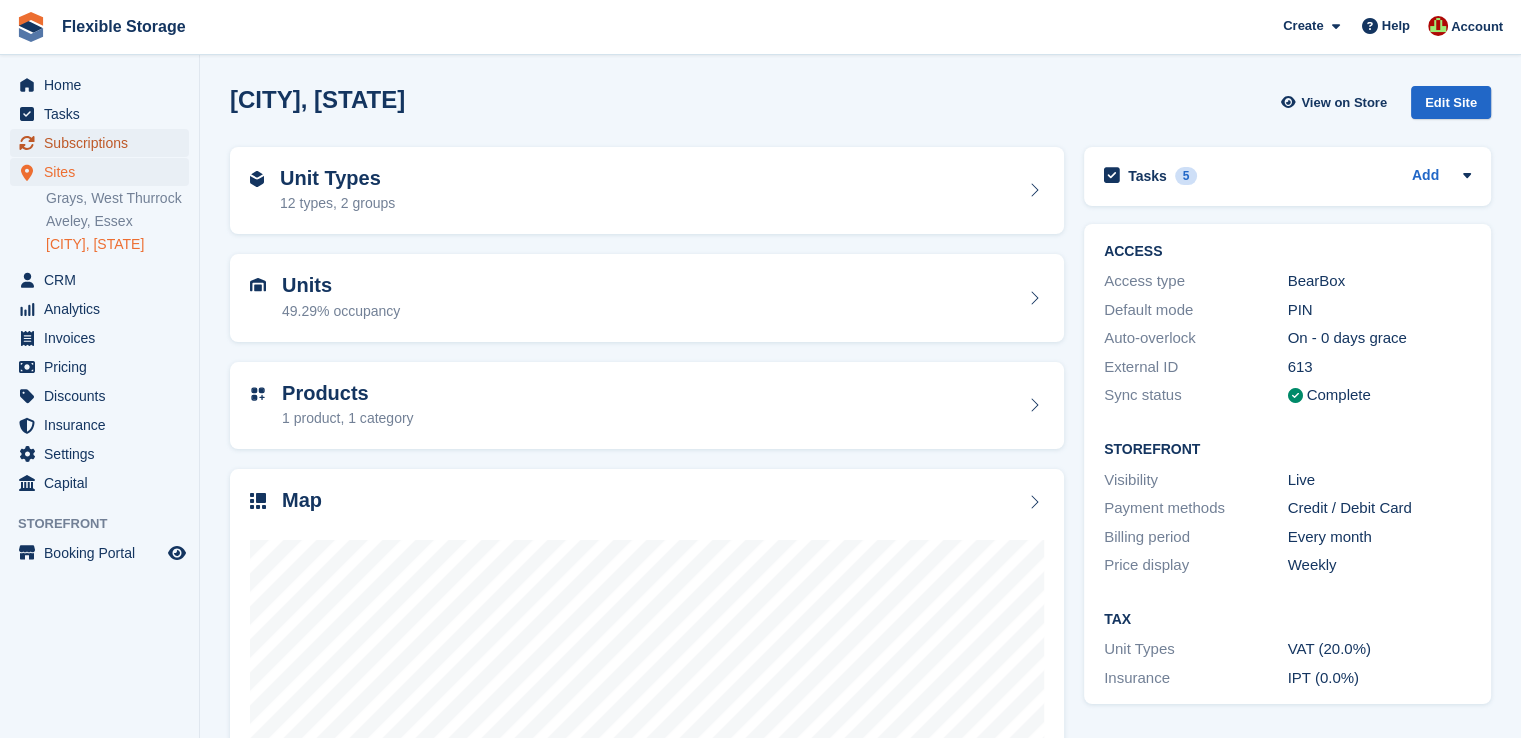 click on "Subscriptions" at bounding box center [104, 143] 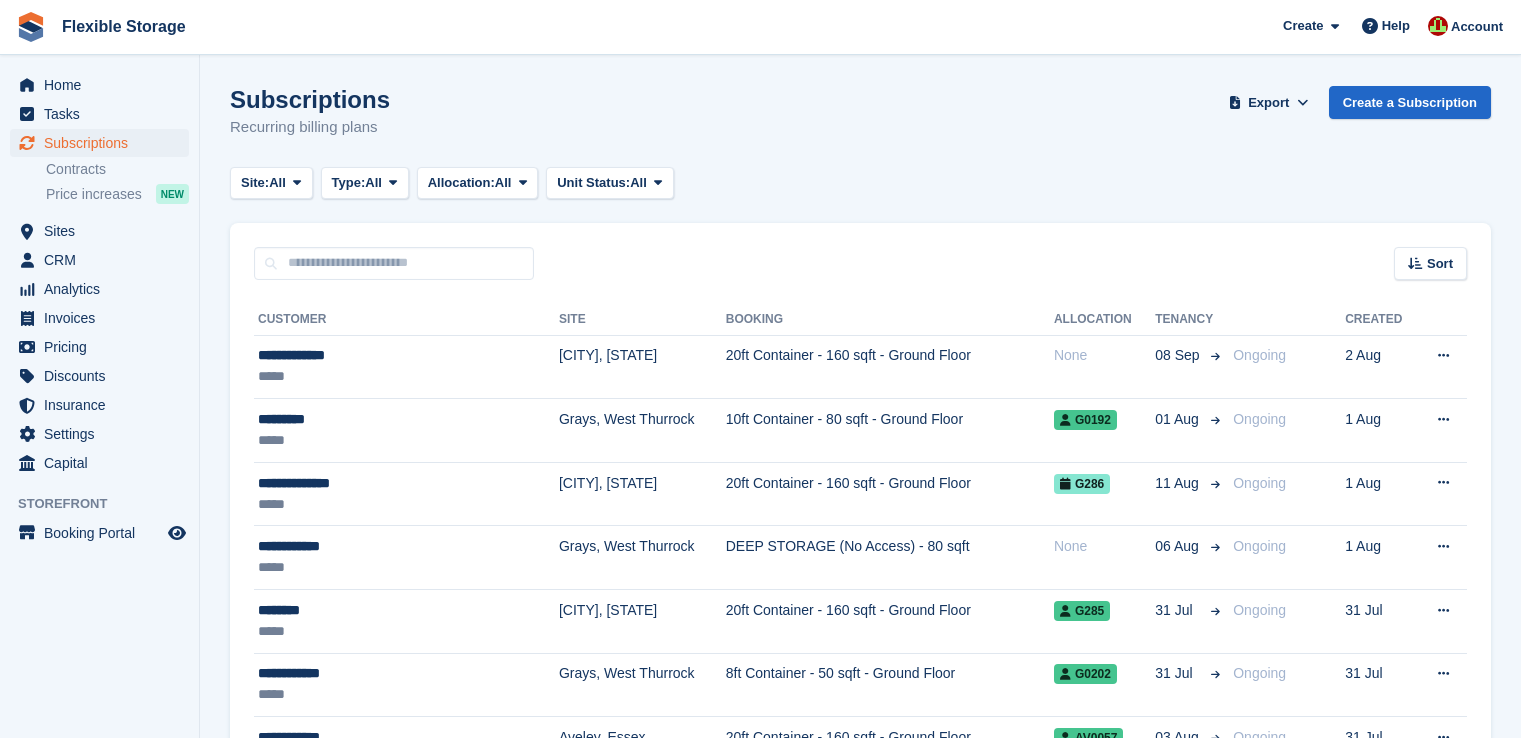 scroll, scrollTop: 0, scrollLeft: 0, axis: both 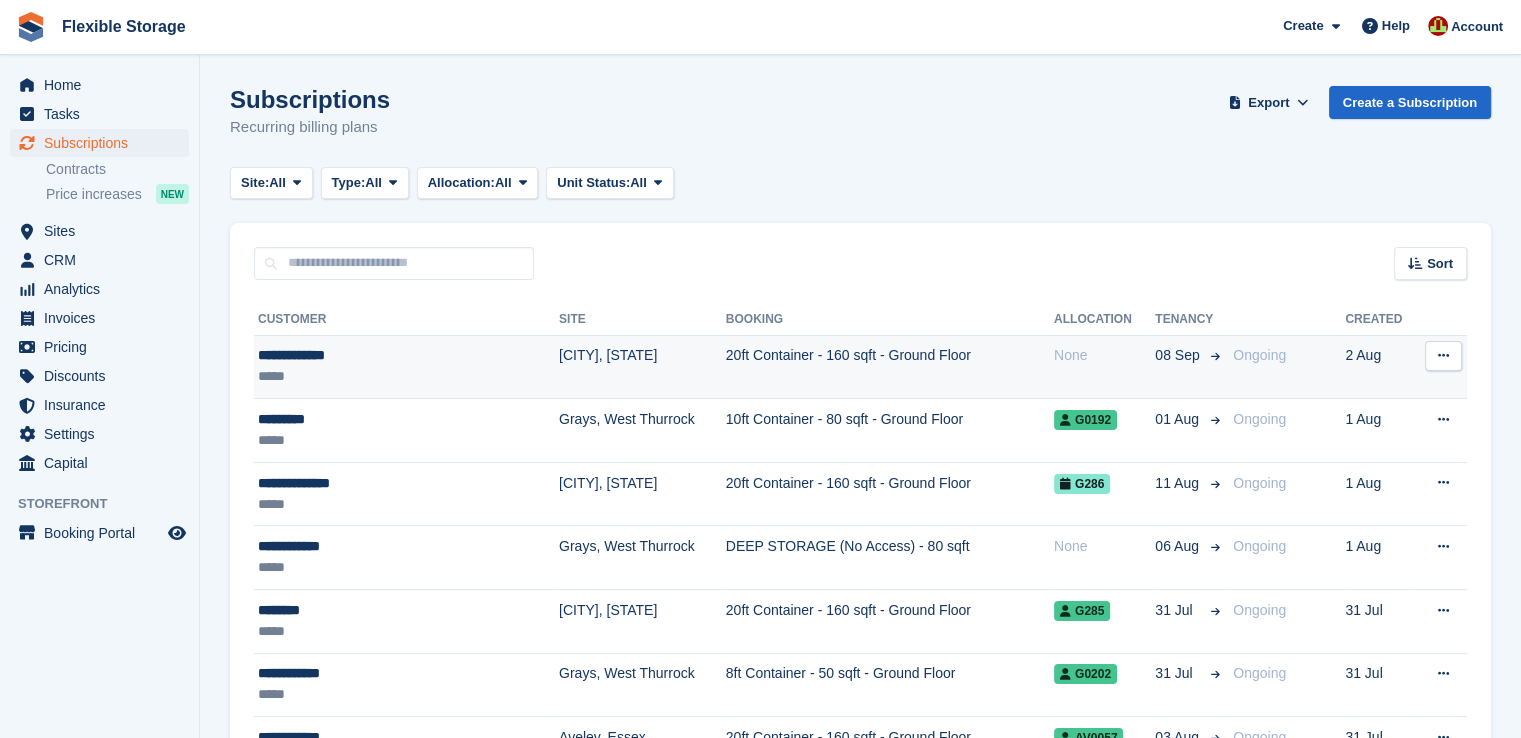 click on "20ft Container - 160 sqft - Ground Floor" at bounding box center [890, 367] 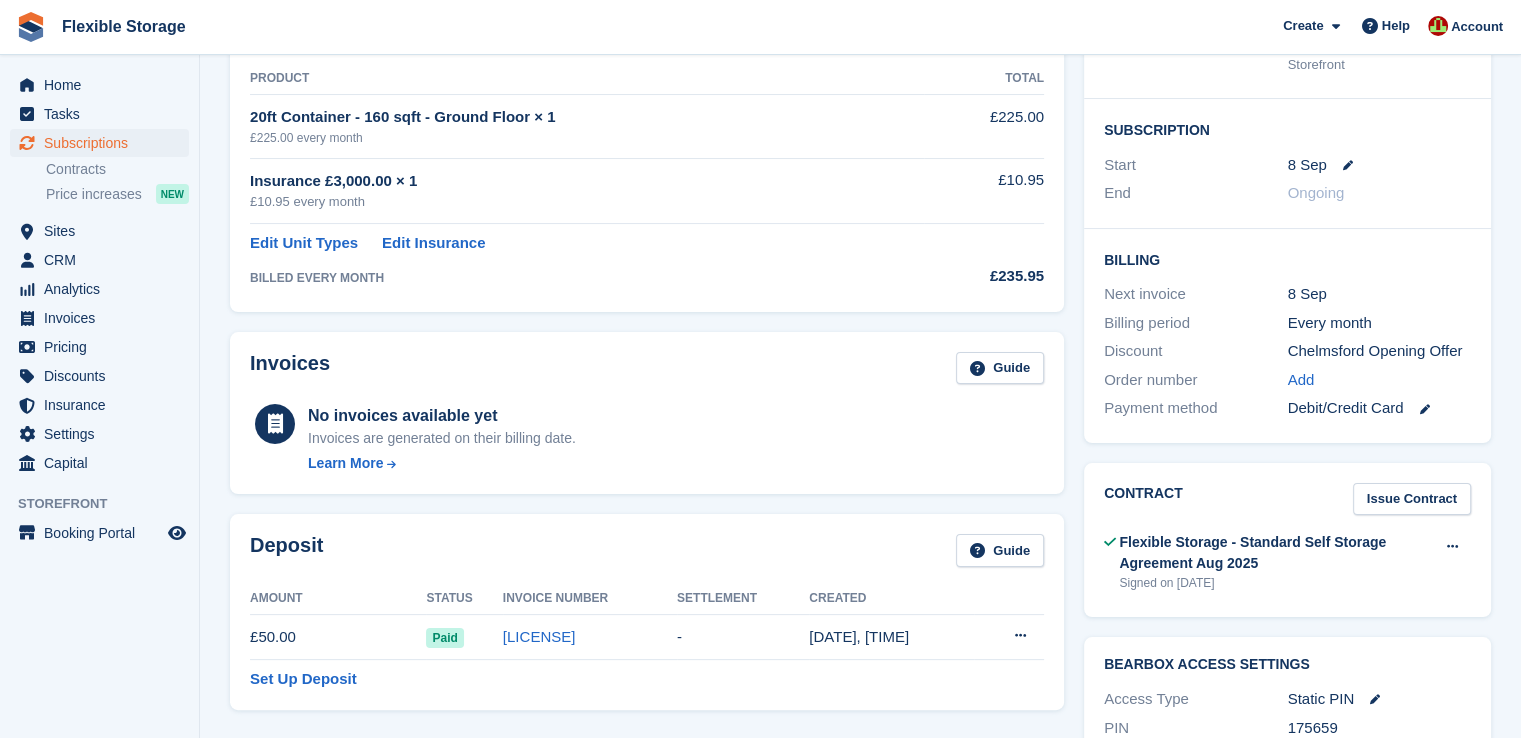 scroll, scrollTop: 0, scrollLeft: 0, axis: both 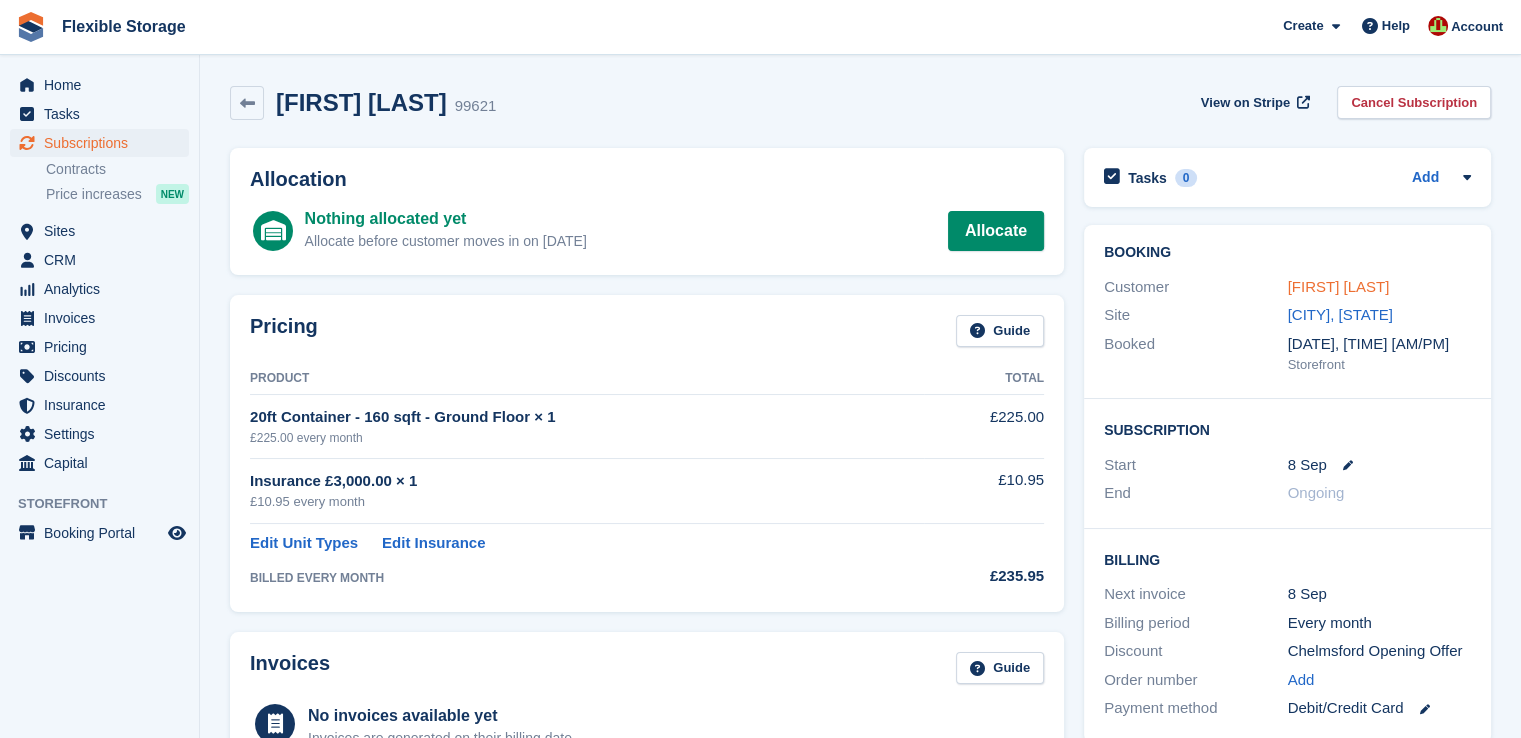 click on "[FIRST] [LAST]" at bounding box center (1339, 286) 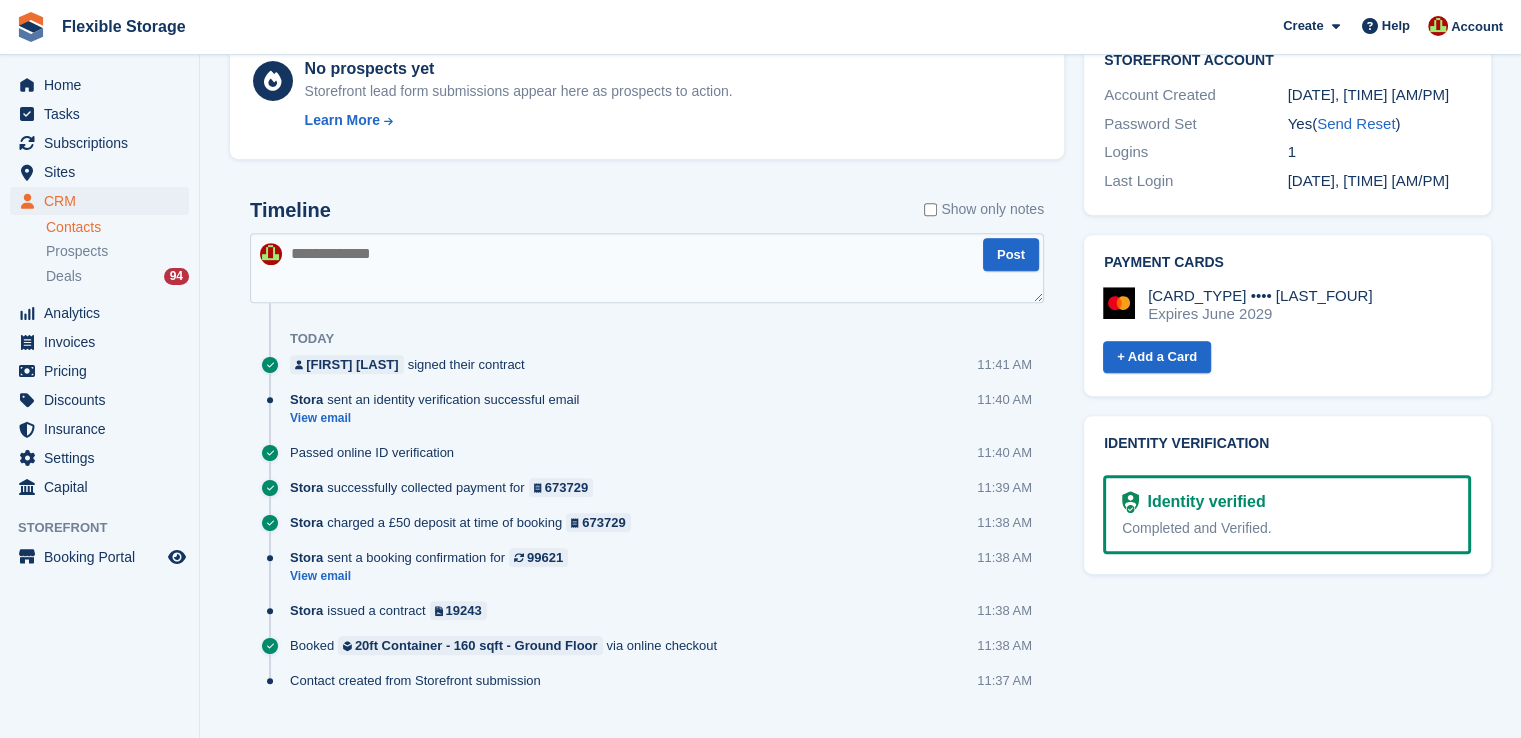 scroll, scrollTop: 0, scrollLeft: 0, axis: both 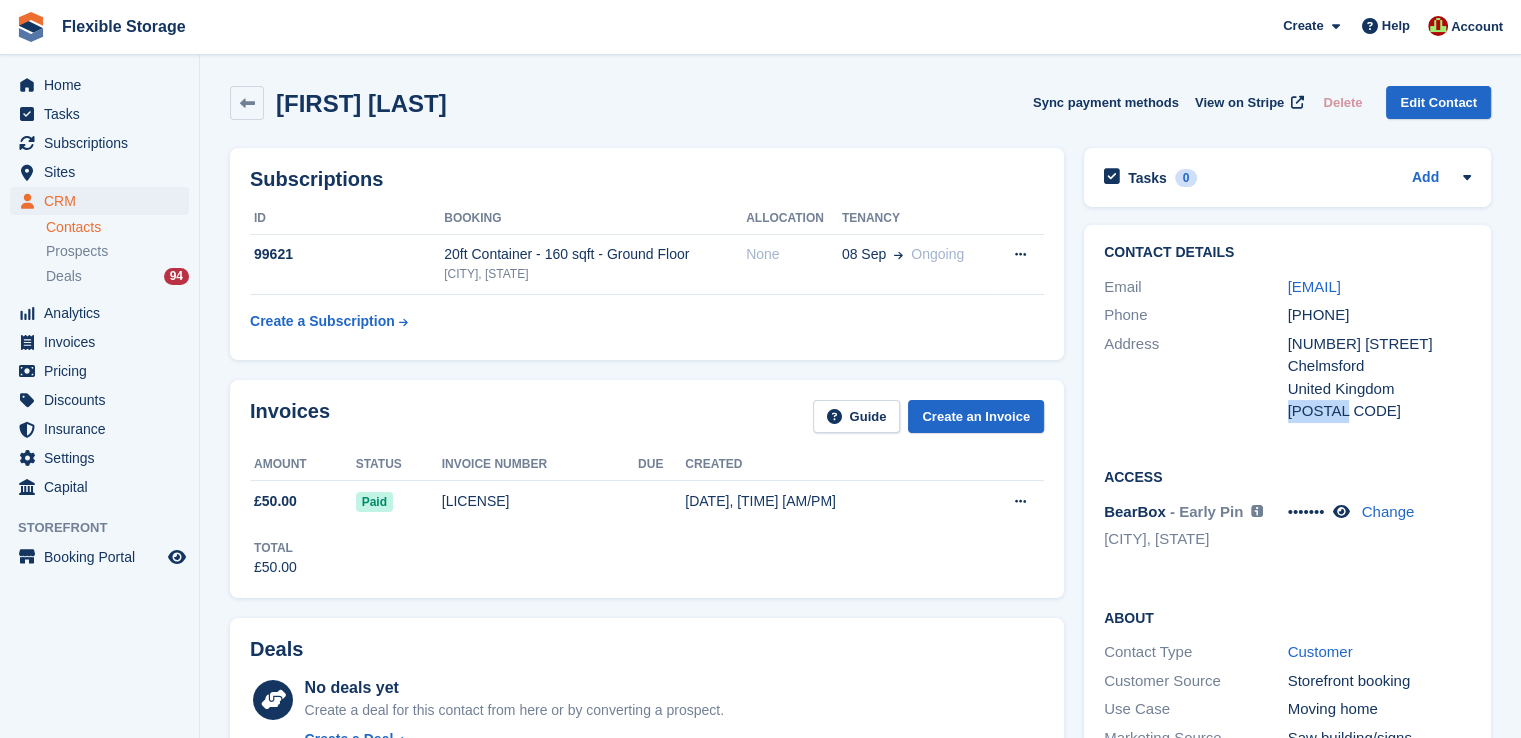 drag, startPoint x: 1352, startPoint y: 412, endPoint x: 1291, endPoint y: 413, distance: 61.008198 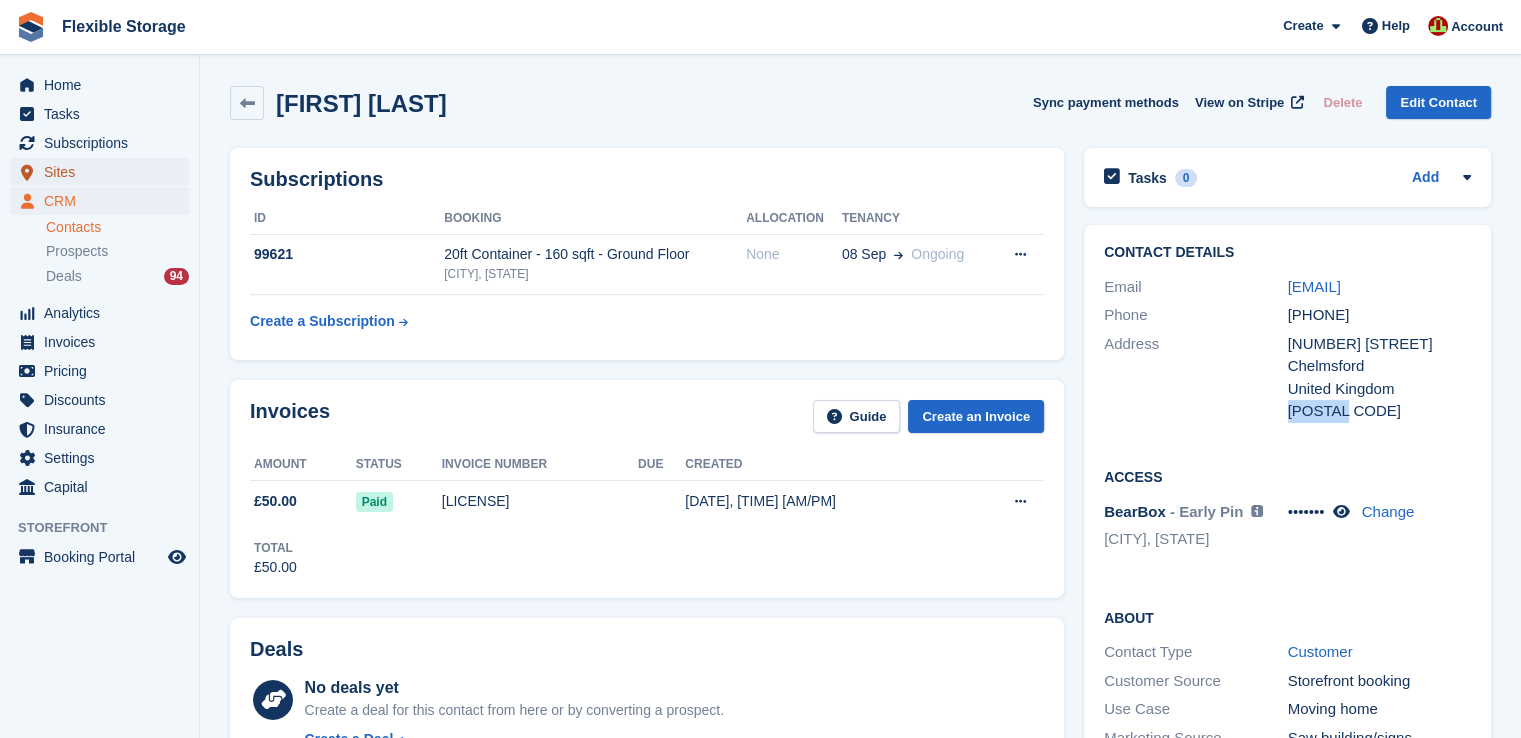 click on "Sites" at bounding box center (104, 172) 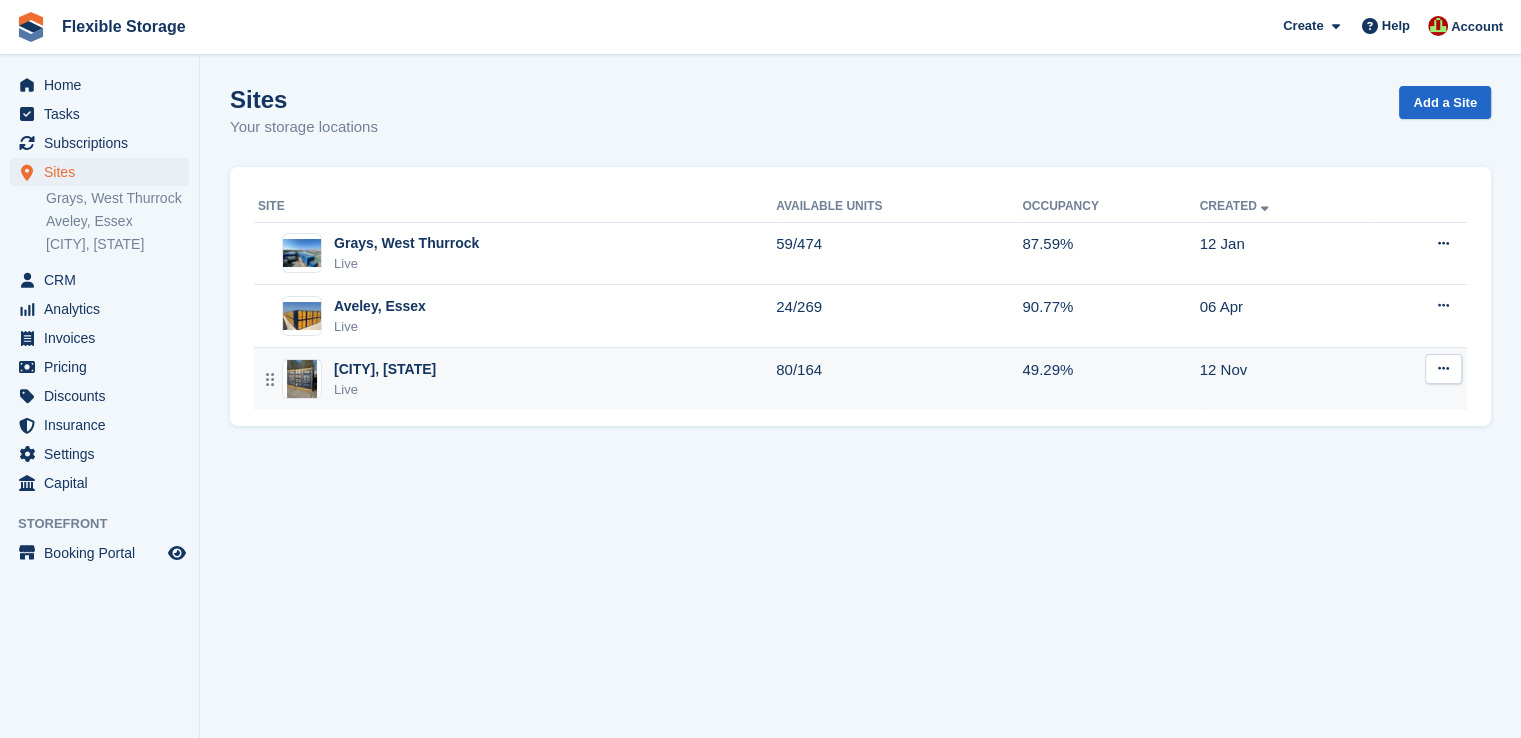 click on "Chelmsford, Essex
Live" at bounding box center [517, 379] 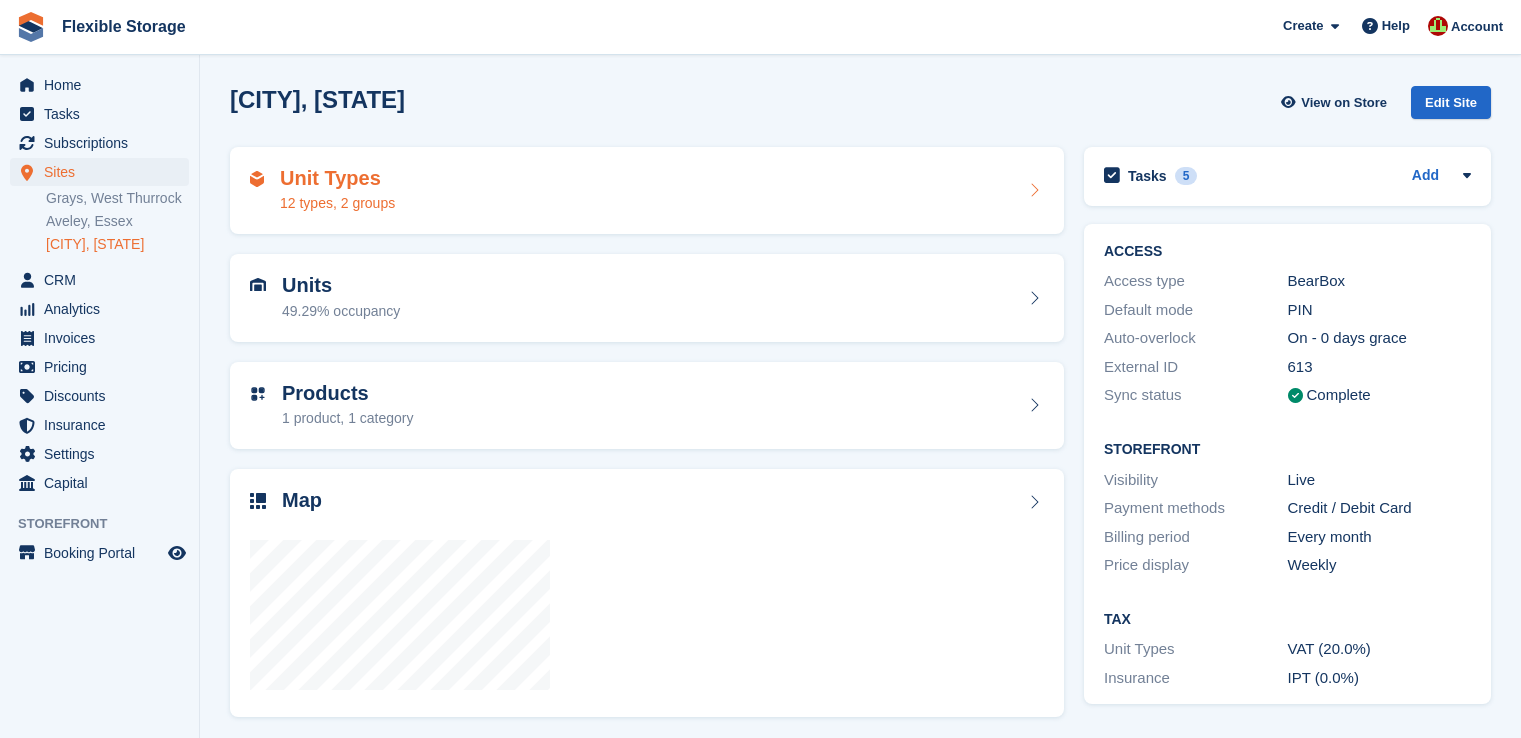 scroll, scrollTop: 0, scrollLeft: 0, axis: both 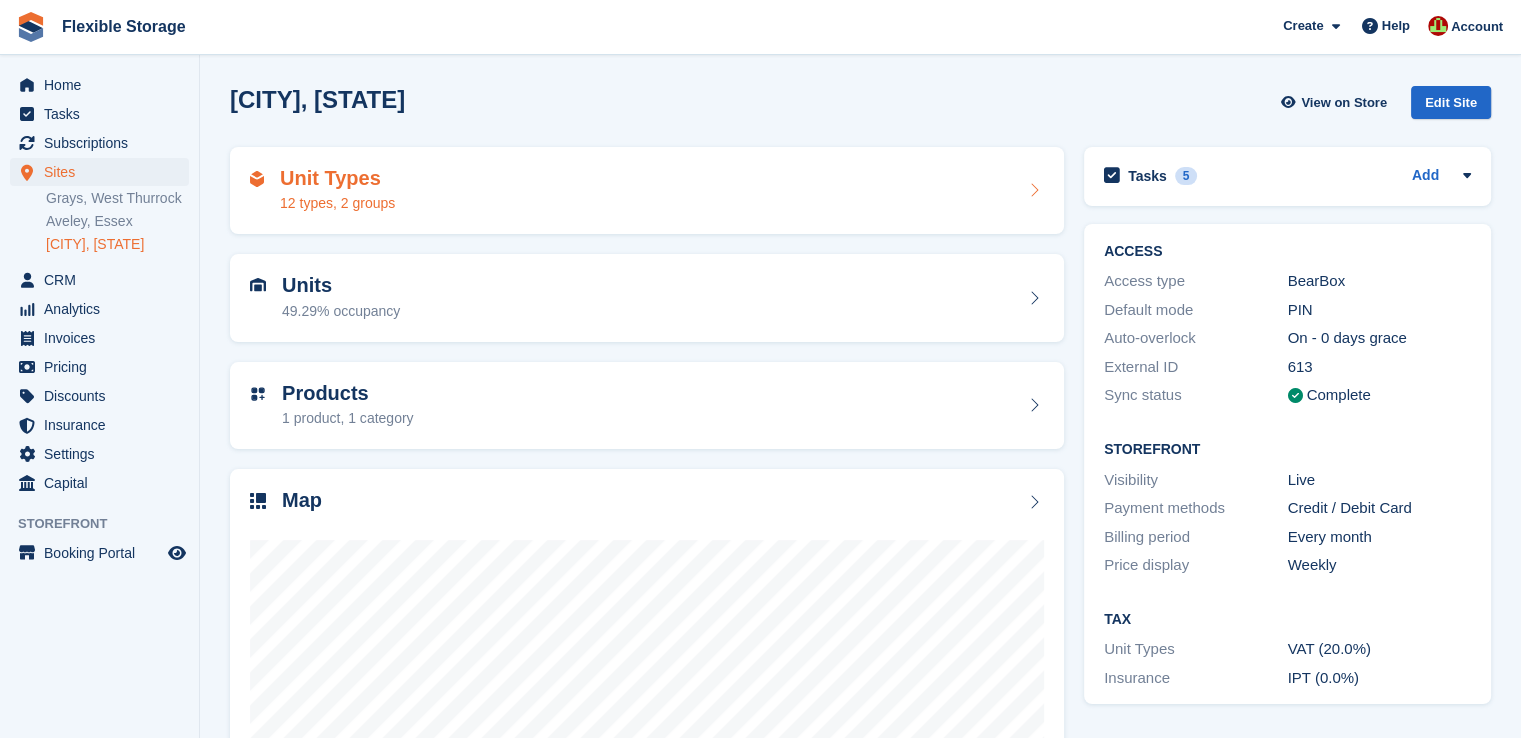 click on "Unit Types
12 types, 2 groups" at bounding box center [647, 191] 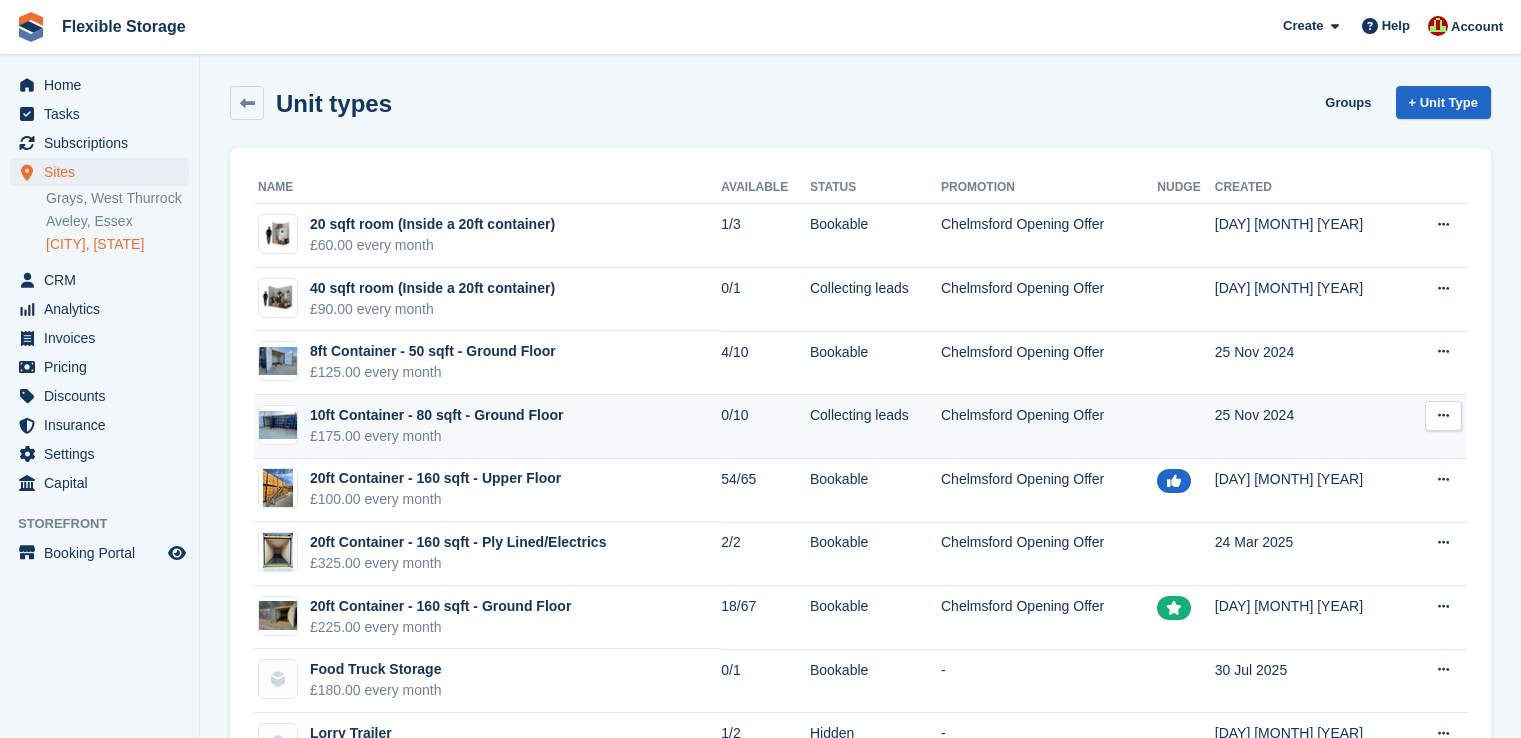 scroll, scrollTop: 0, scrollLeft: 0, axis: both 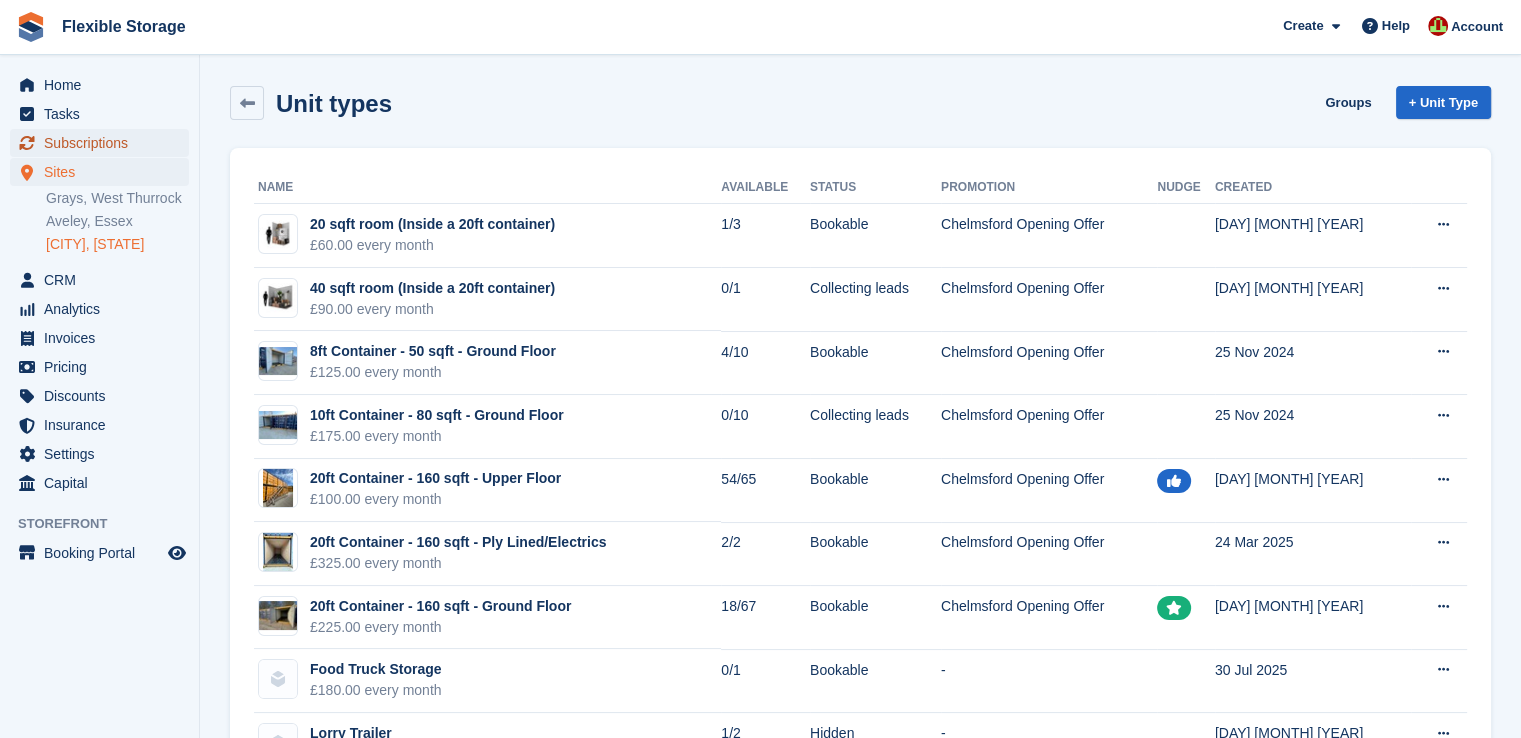 click on "Subscriptions" at bounding box center (104, 143) 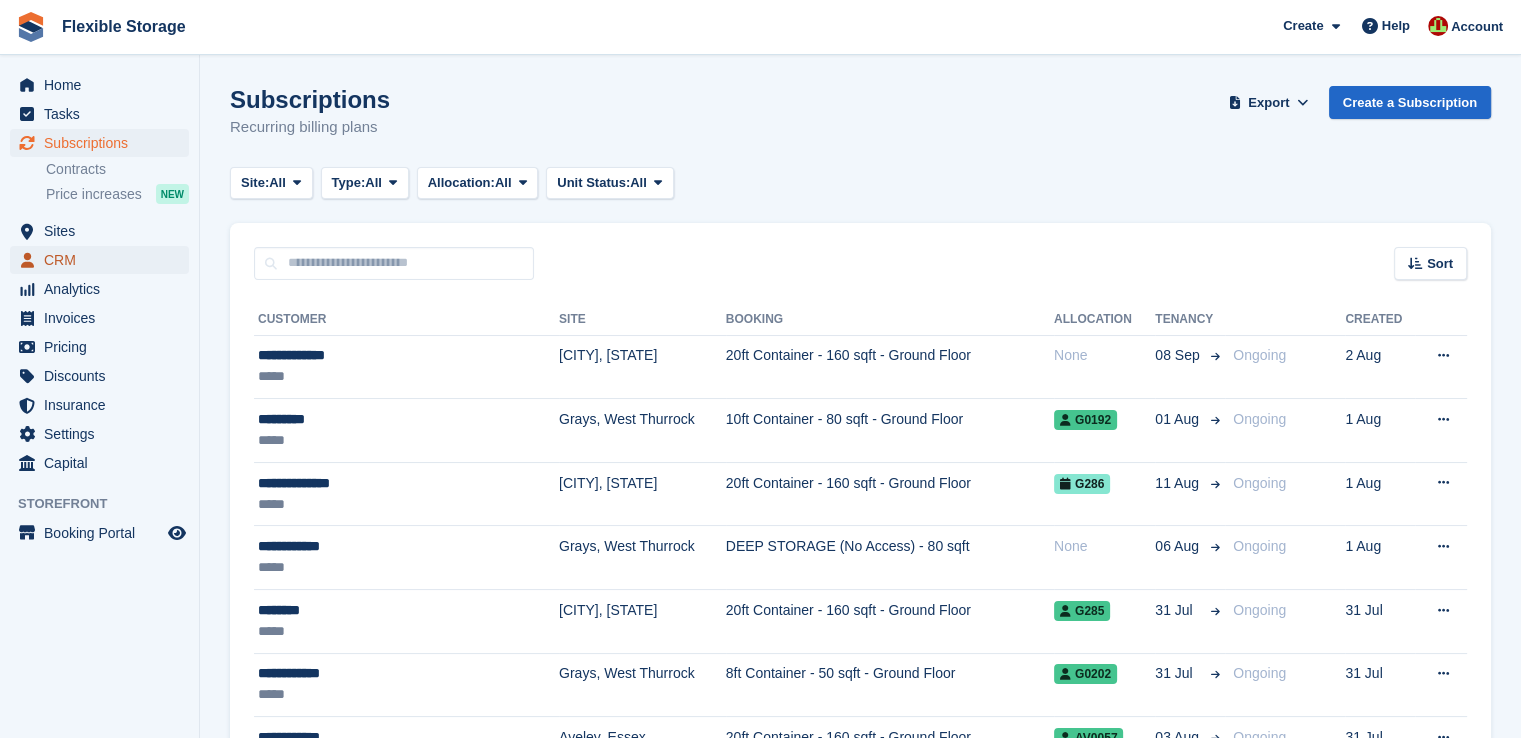 click on "CRM" at bounding box center (104, 260) 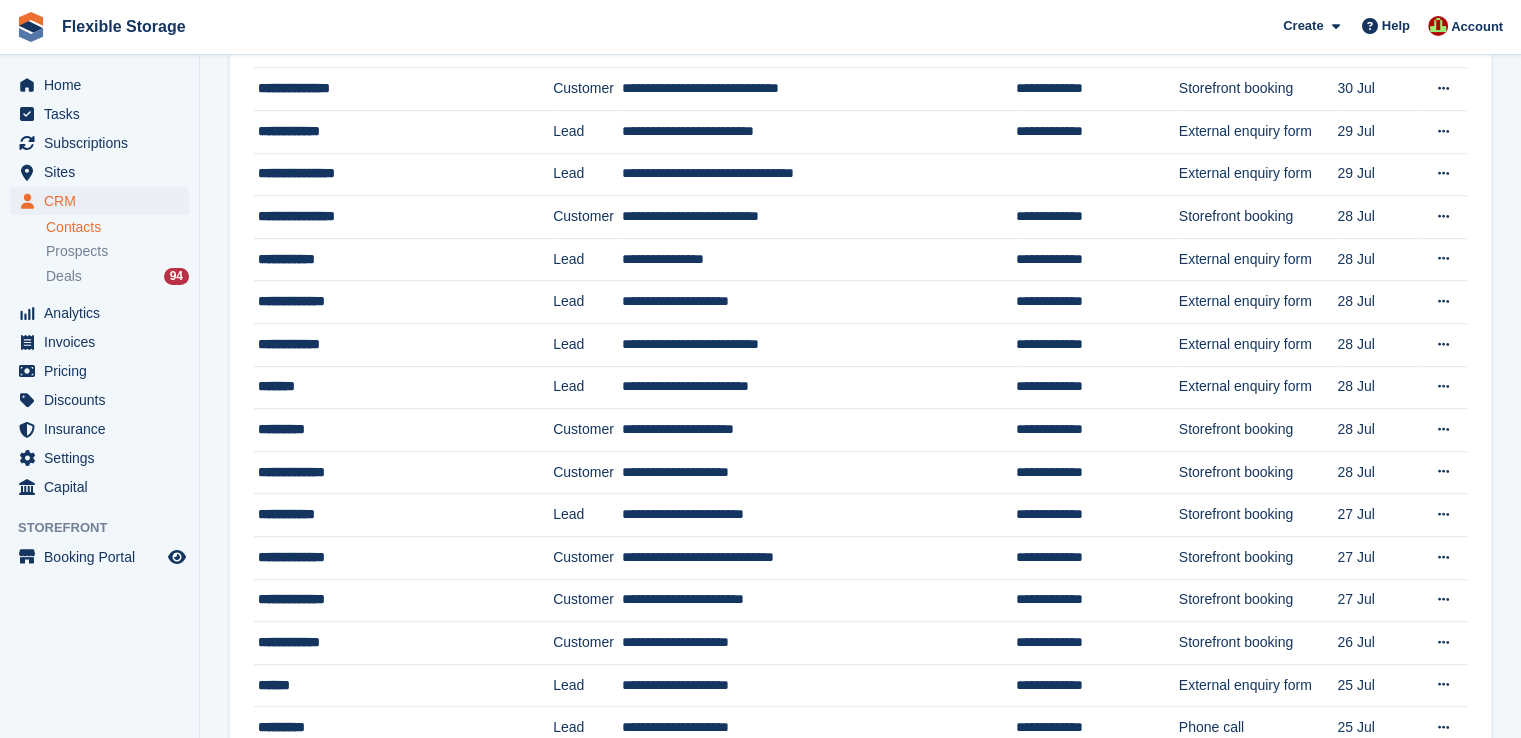 scroll, scrollTop: 800, scrollLeft: 0, axis: vertical 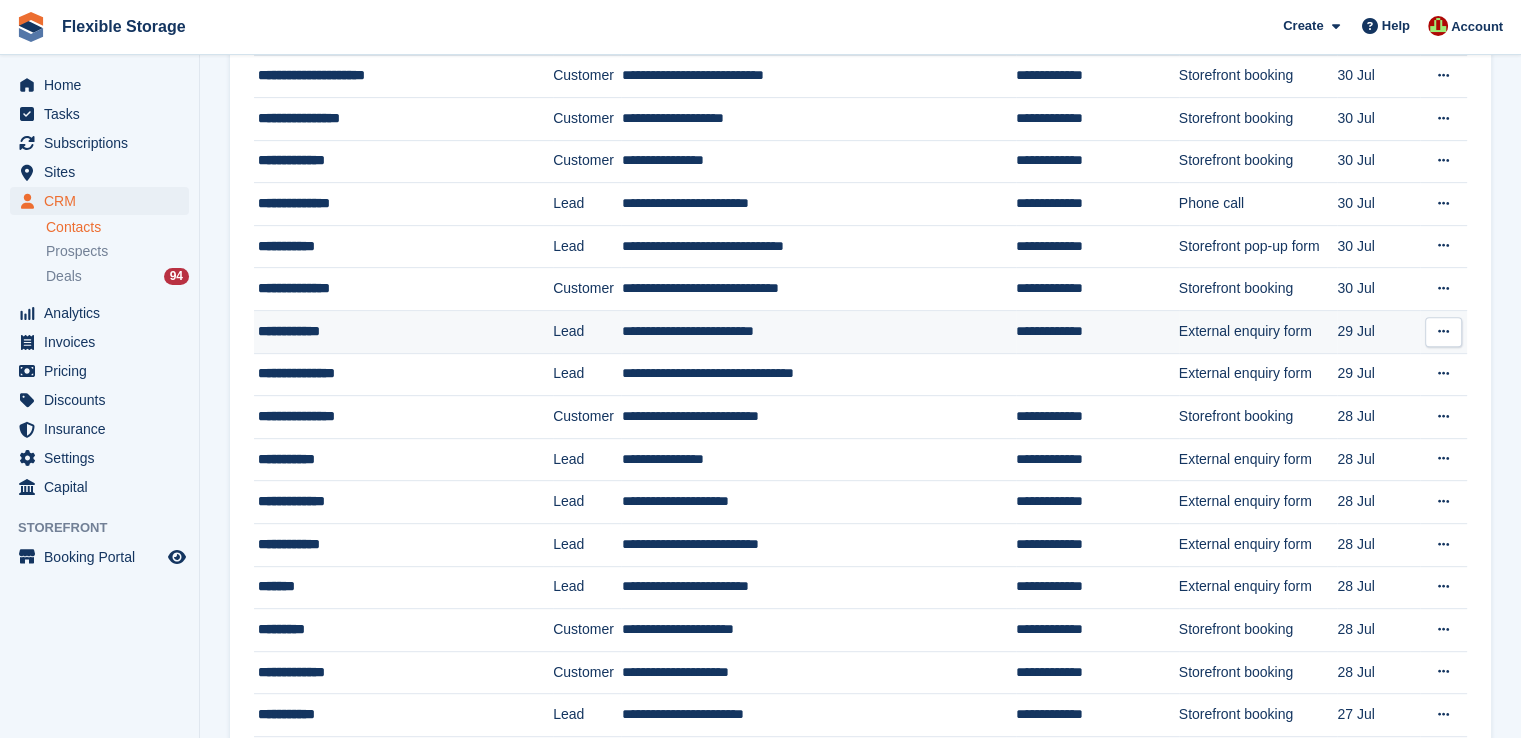 click on "**********" at bounding box center [388, 331] 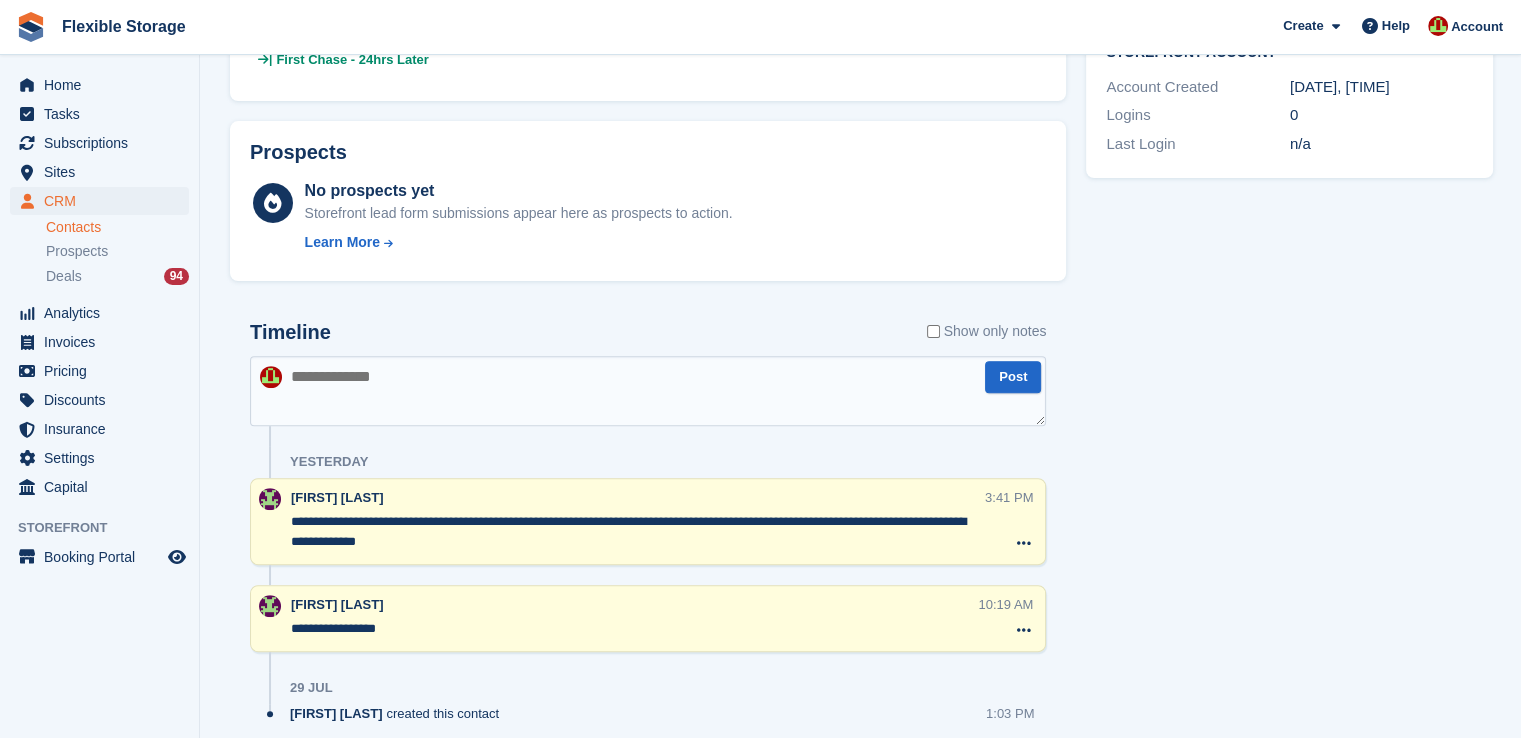 scroll, scrollTop: 672, scrollLeft: 0, axis: vertical 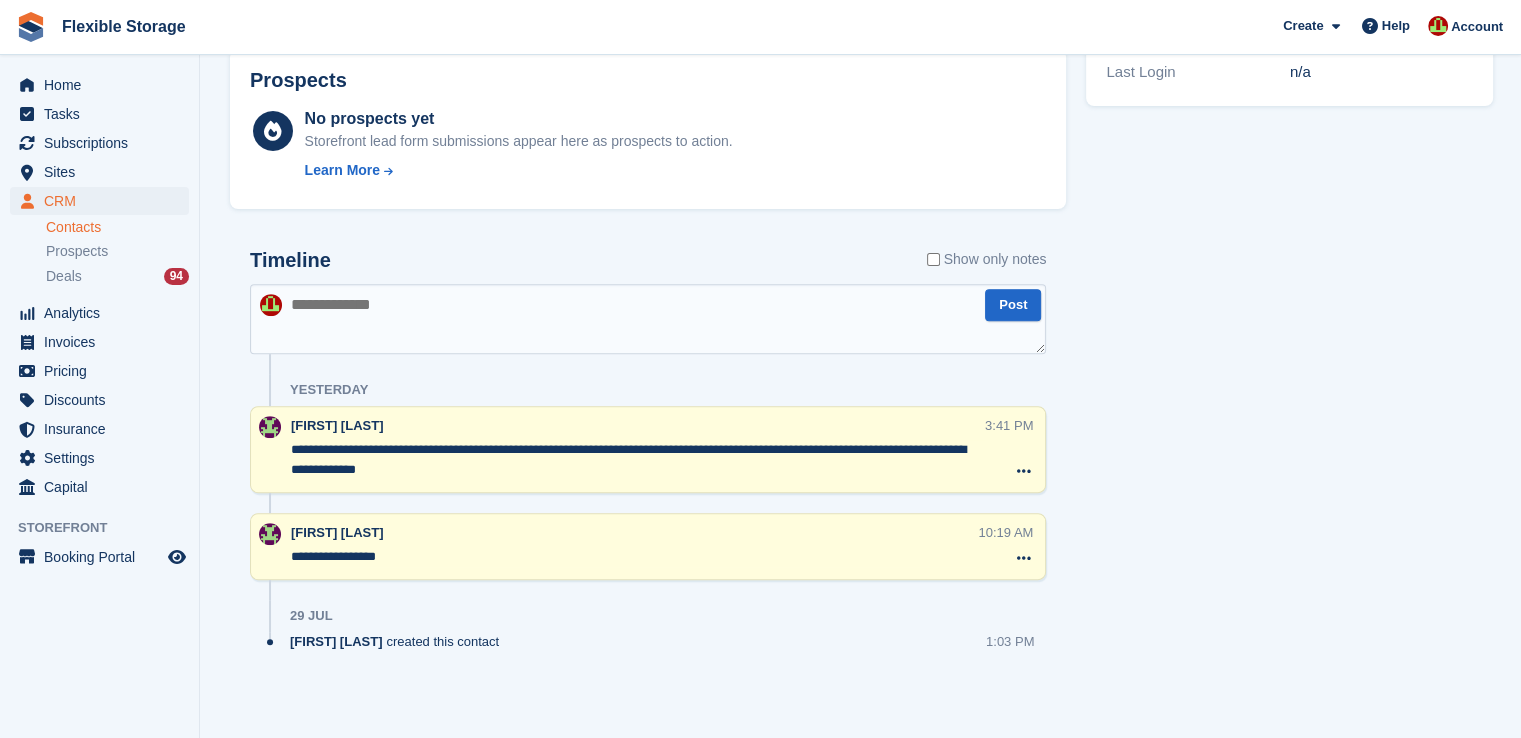 click at bounding box center (648, 319) 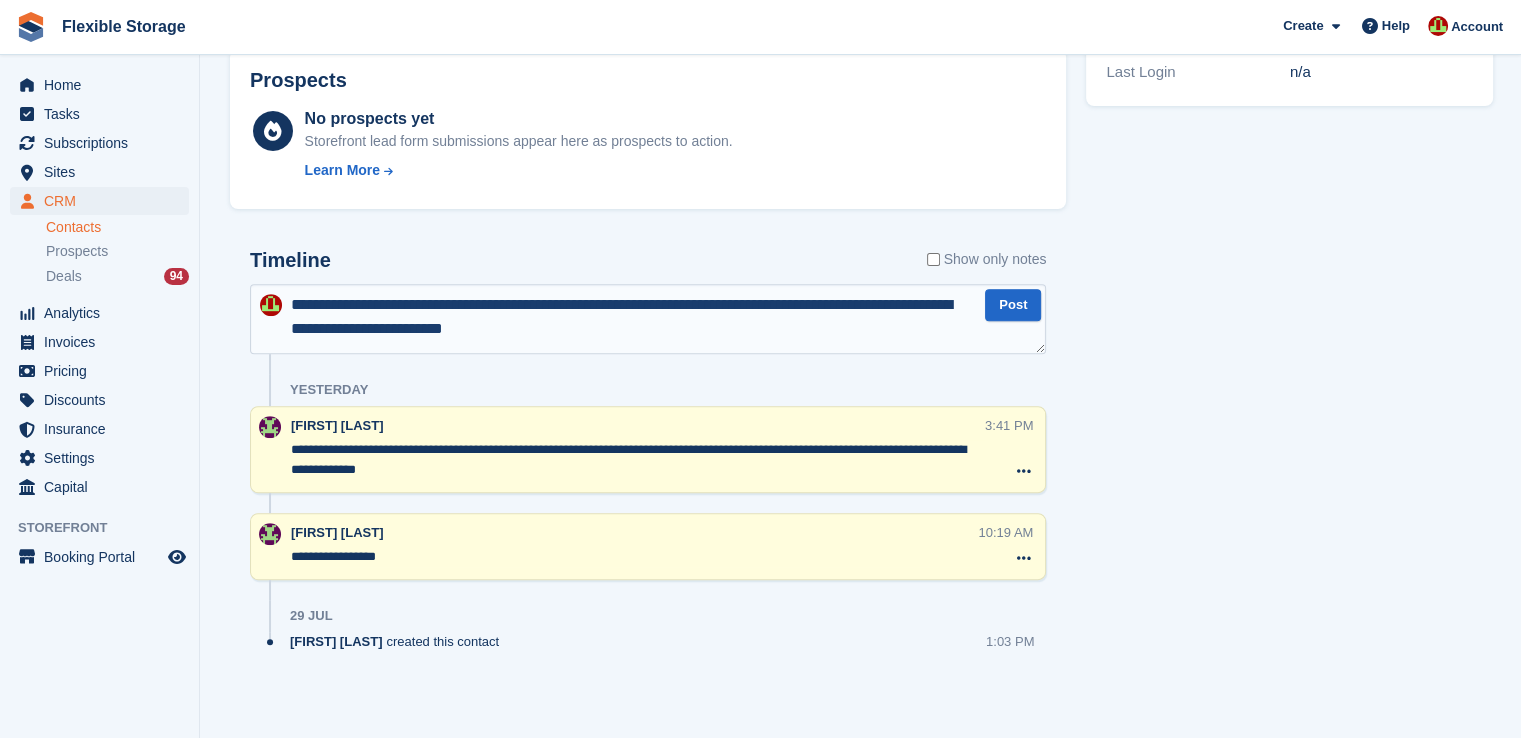 click on "**********" at bounding box center (648, 319) 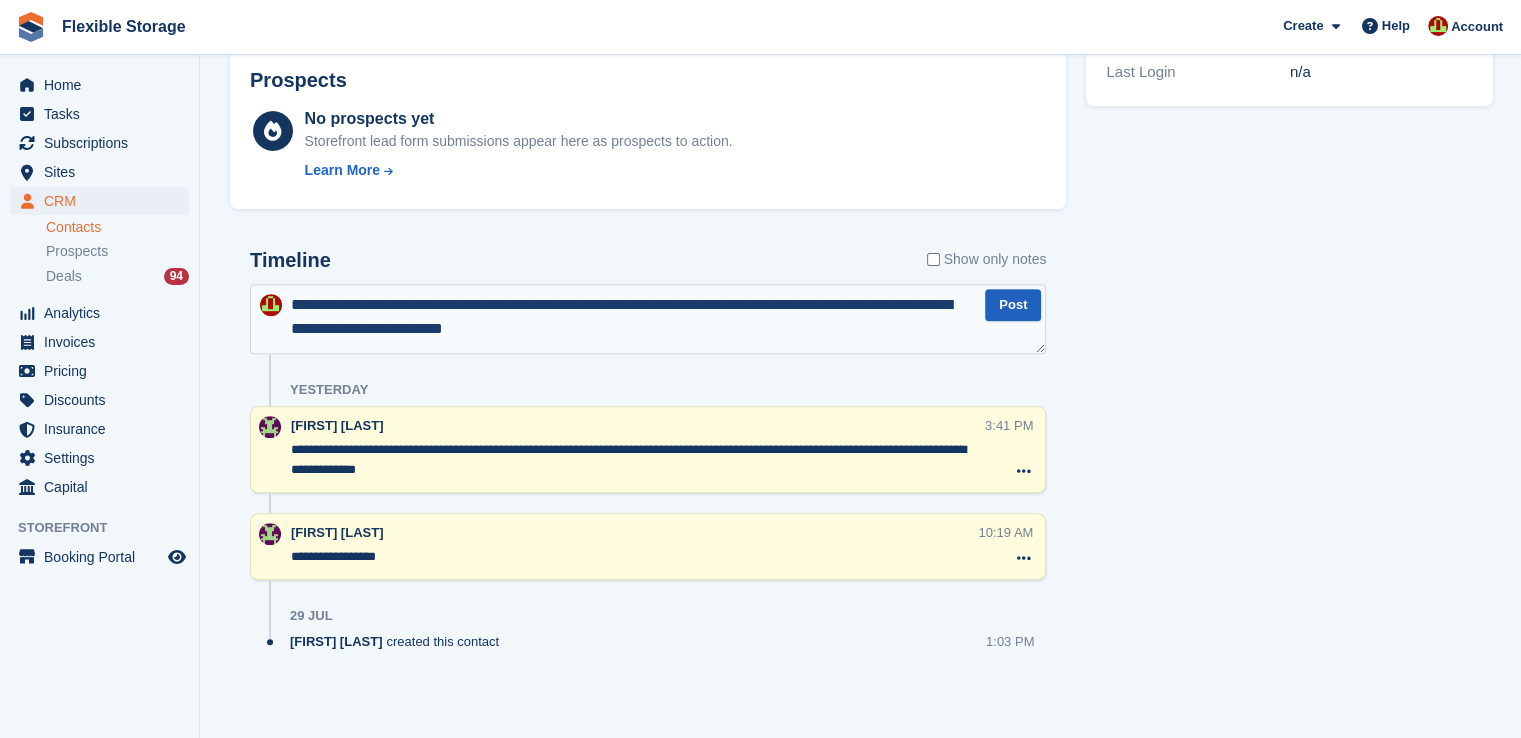 type on "**********" 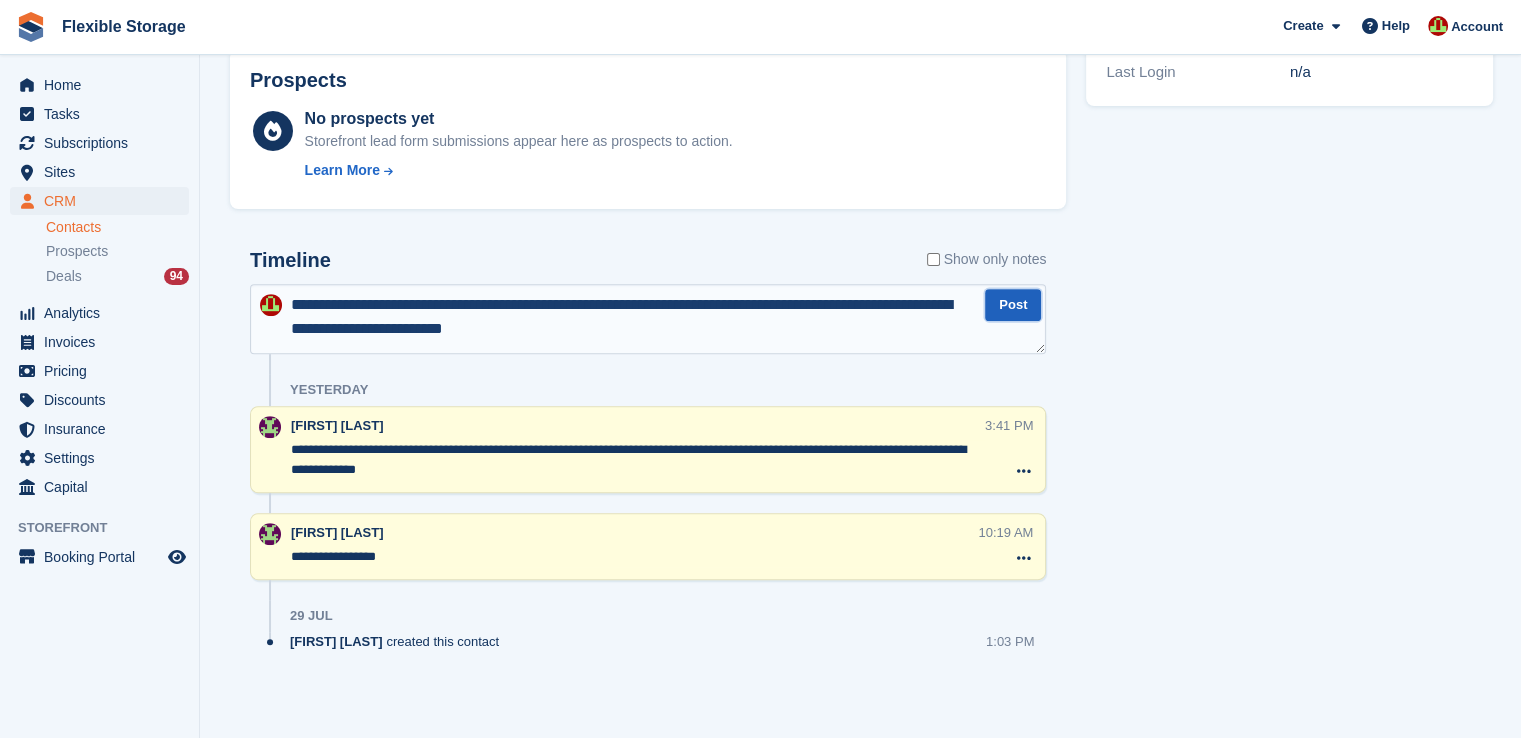 click on "Post" at bounding box center (1013, 305) 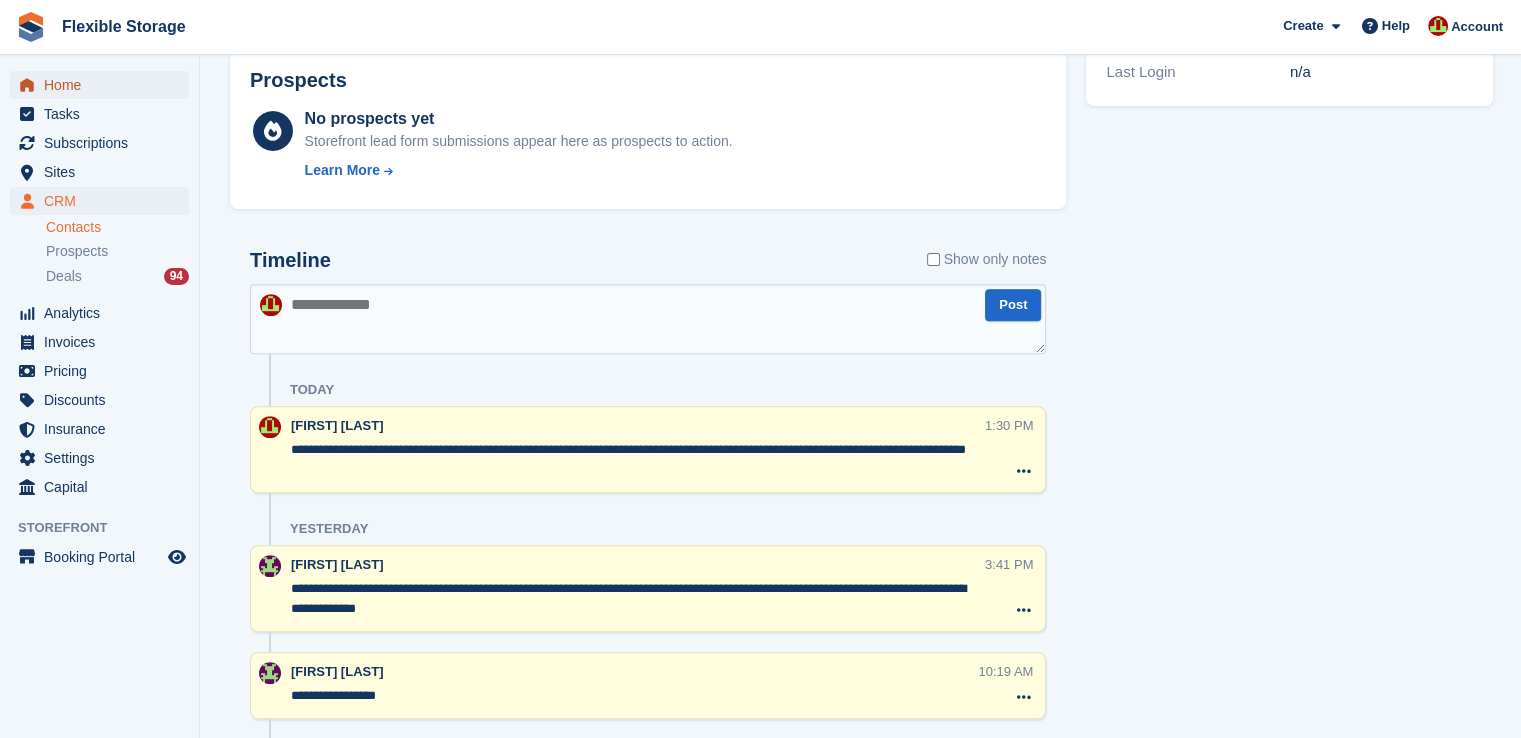 click on "Home" at bounding box center (104, 85) 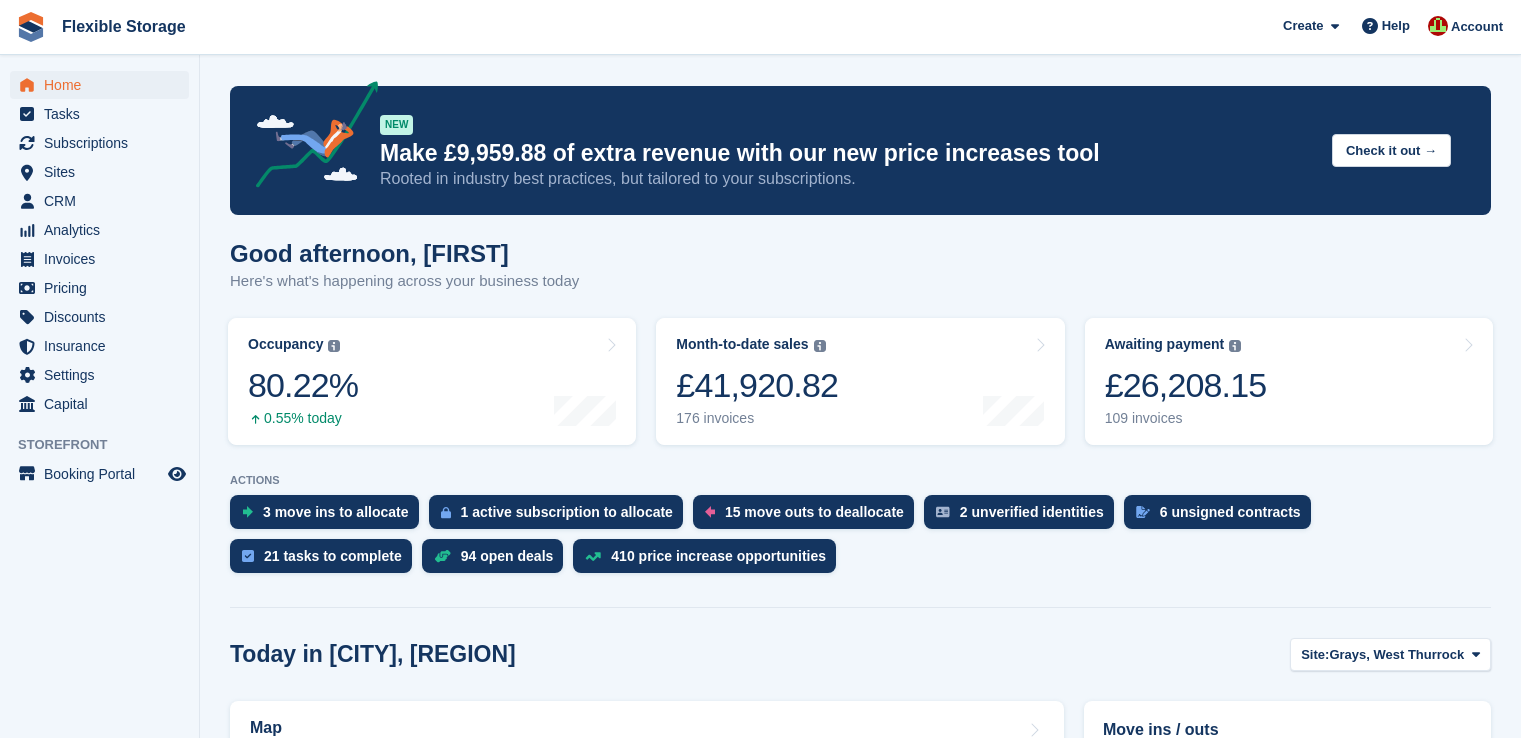 scroll, scrollTop: 0, scrollLeft: 0, axis: both 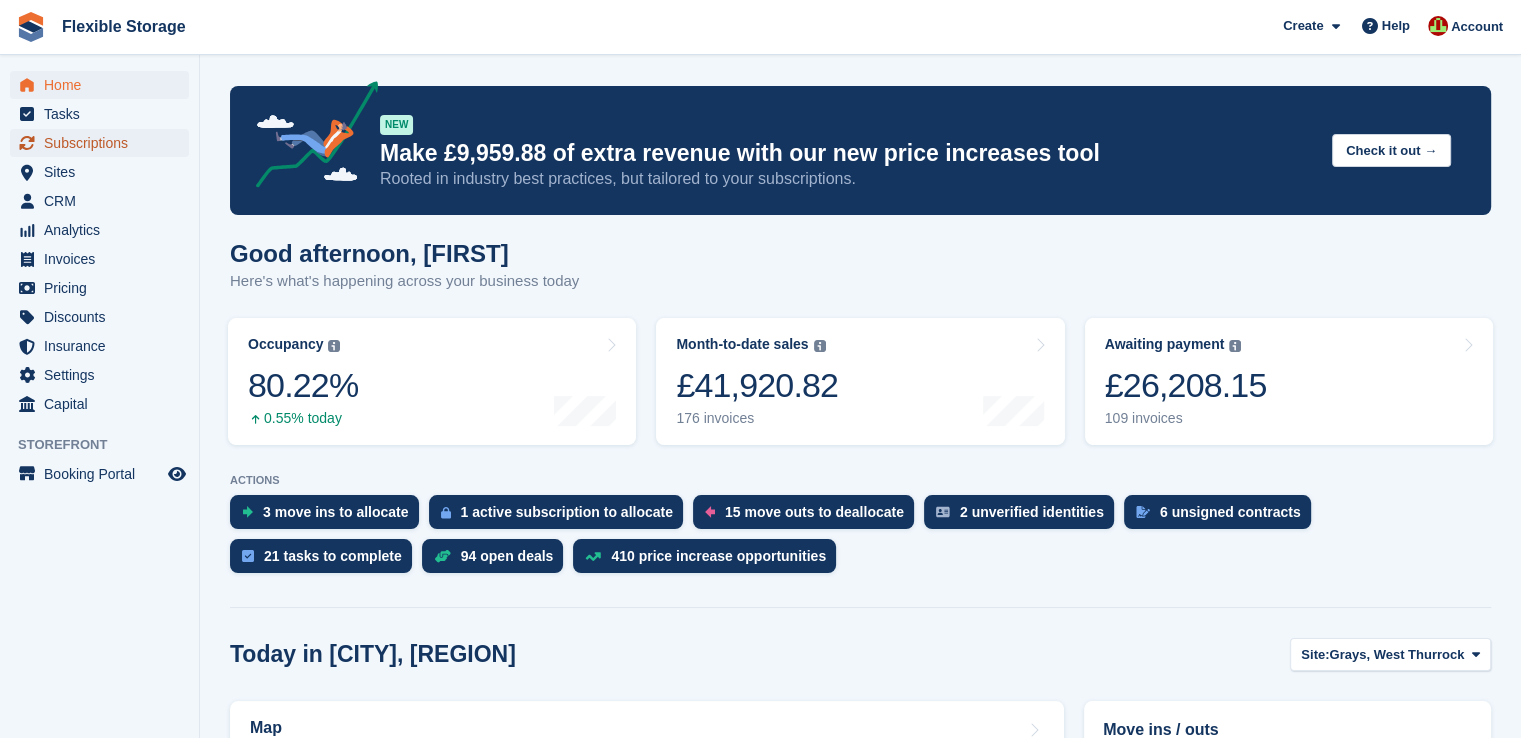 click on "Subscriptions" at bounding box center [104, 143] 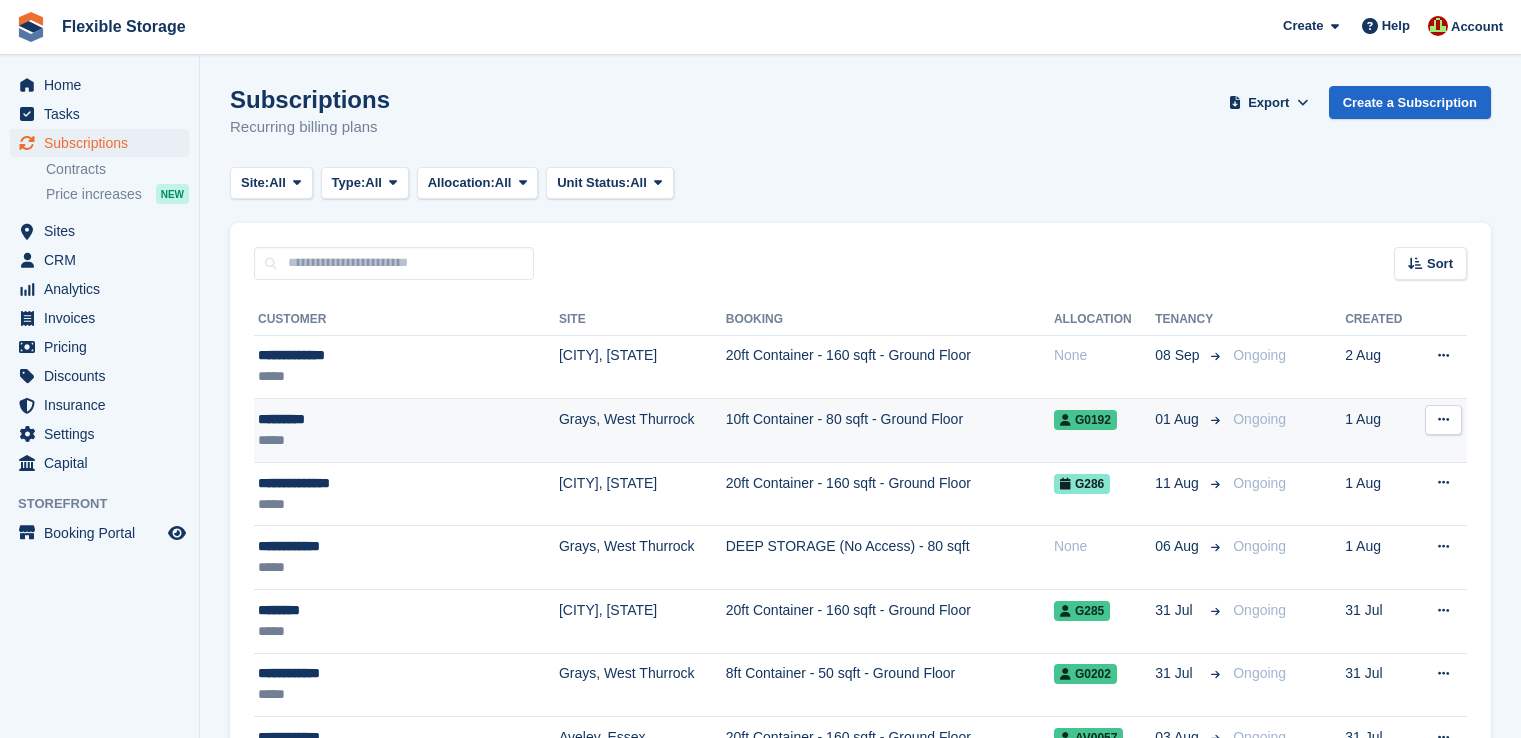 scroll, scrollTop: 0, scrollLeft: 0, axis: both 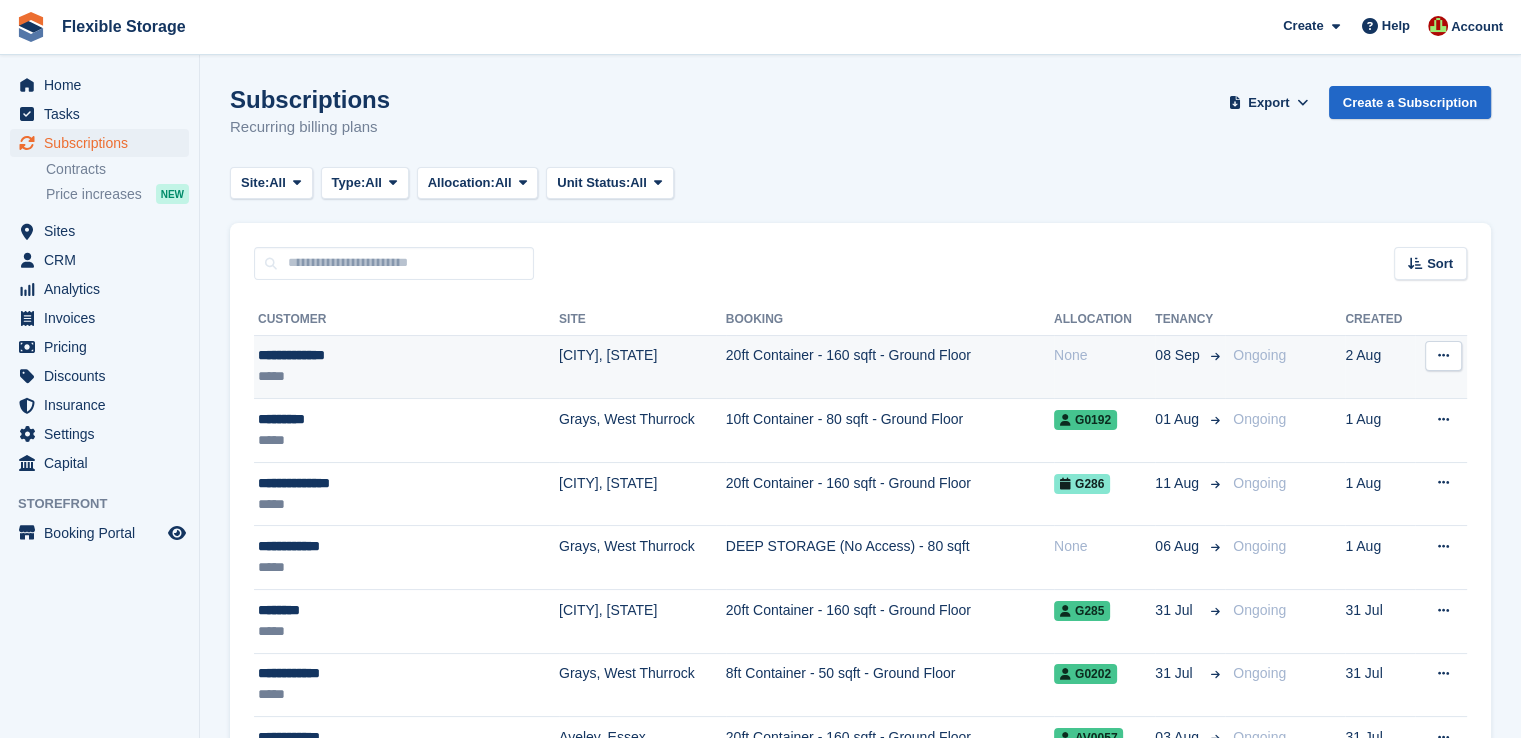 click on "[CITY], [REGION]" at bounding box center [642, 367] 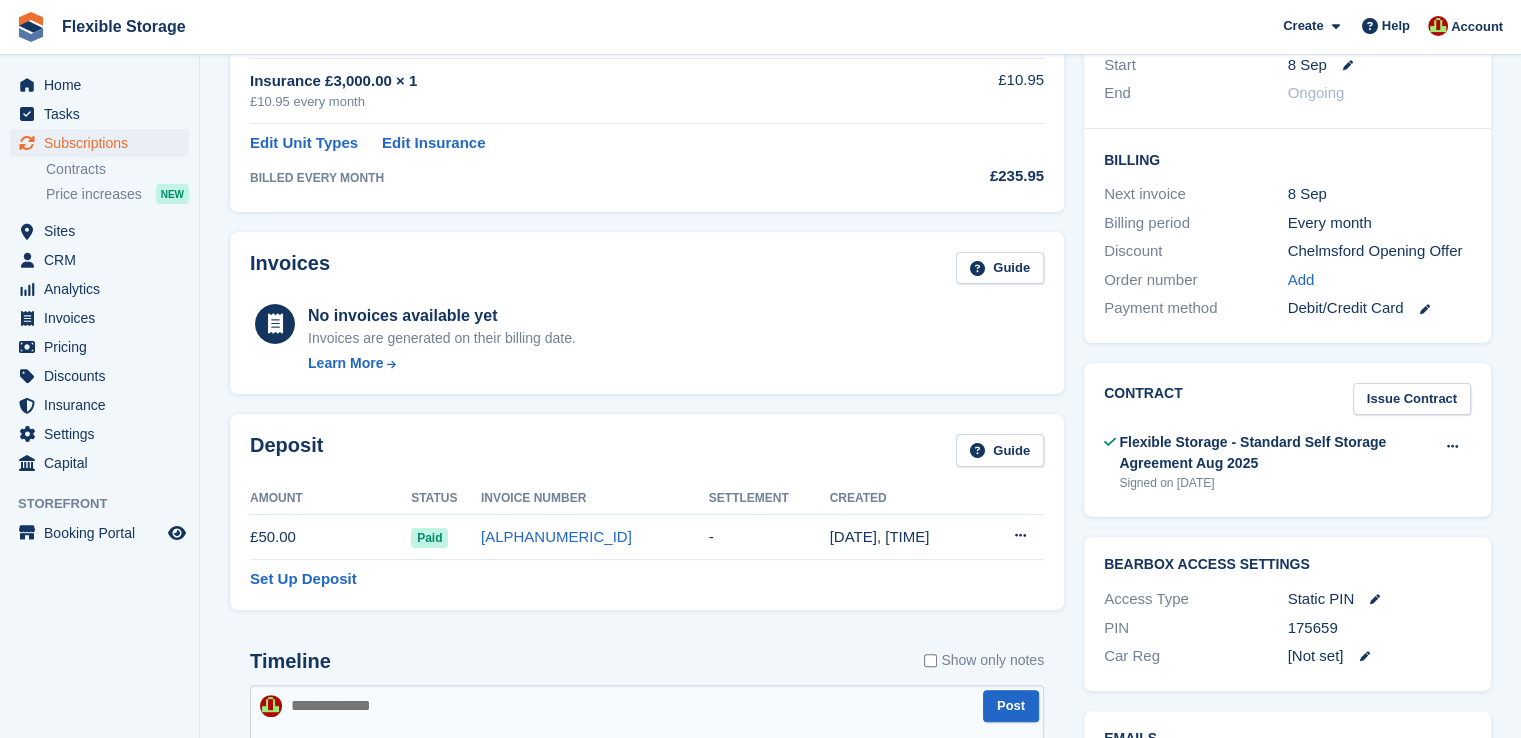 scroll, scrollTop: 0, scrollLeft: 0, axis: both 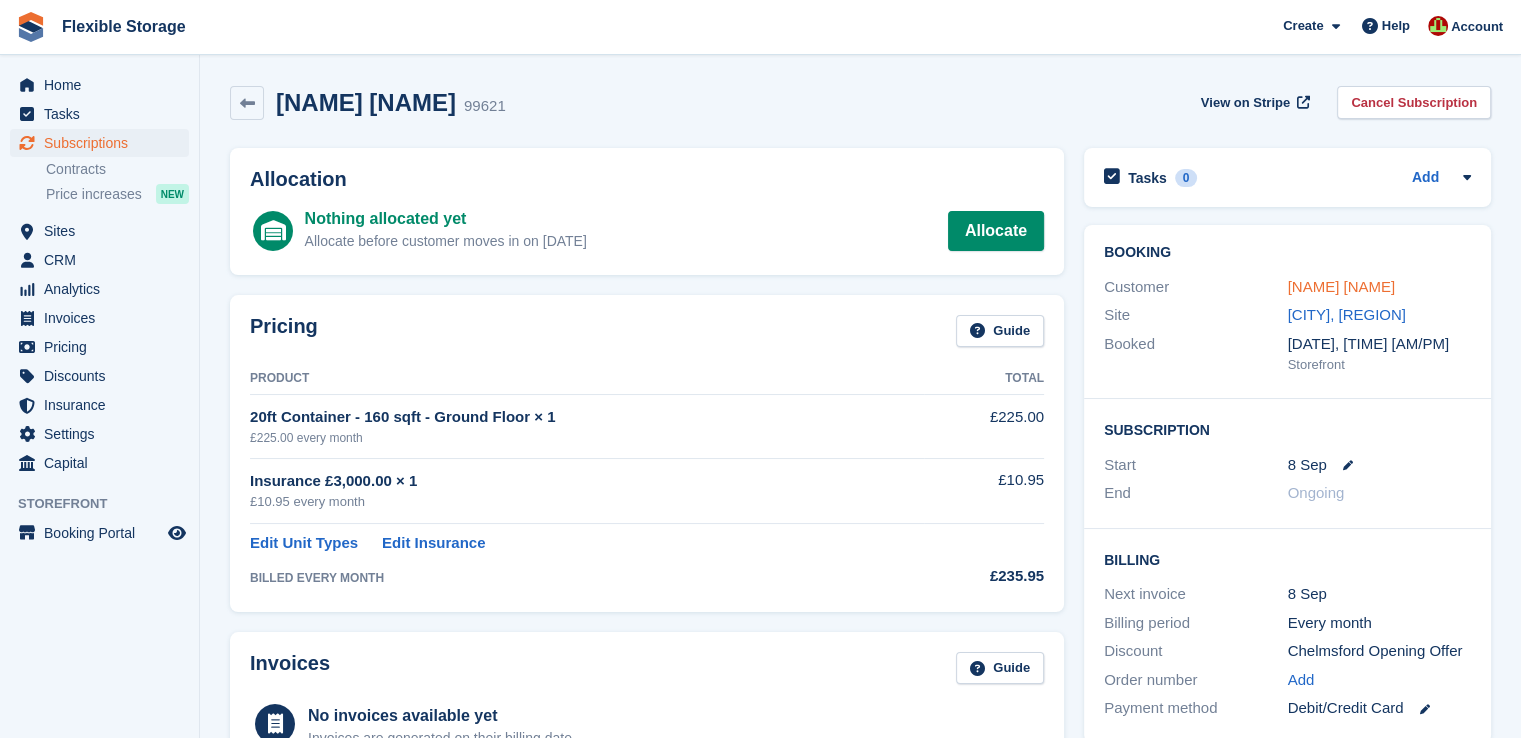 click on "[NAME] [NAME]" at bounding box center [1342, 286] 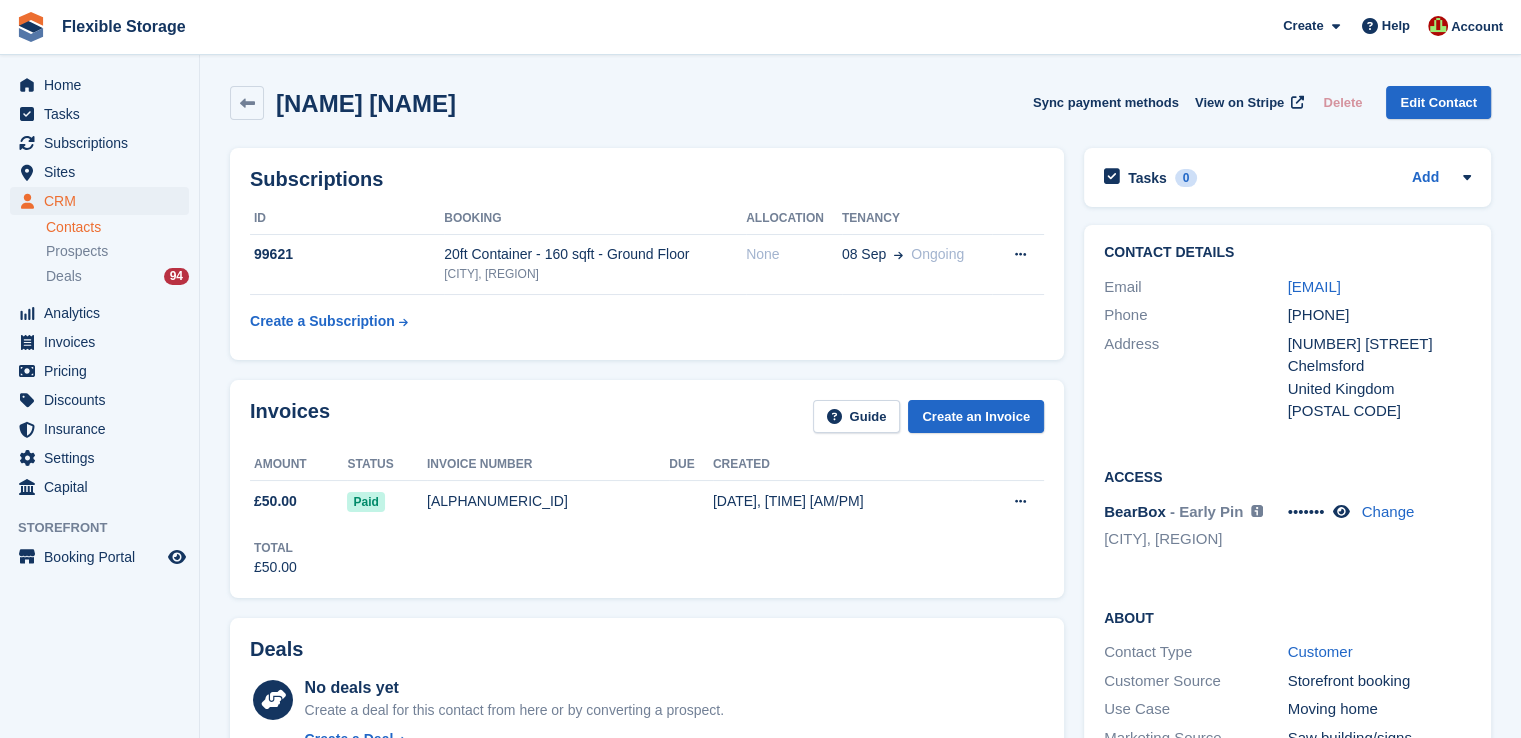 scroll, scrollTop: 100, scrollLeft: 0, axis: vertical 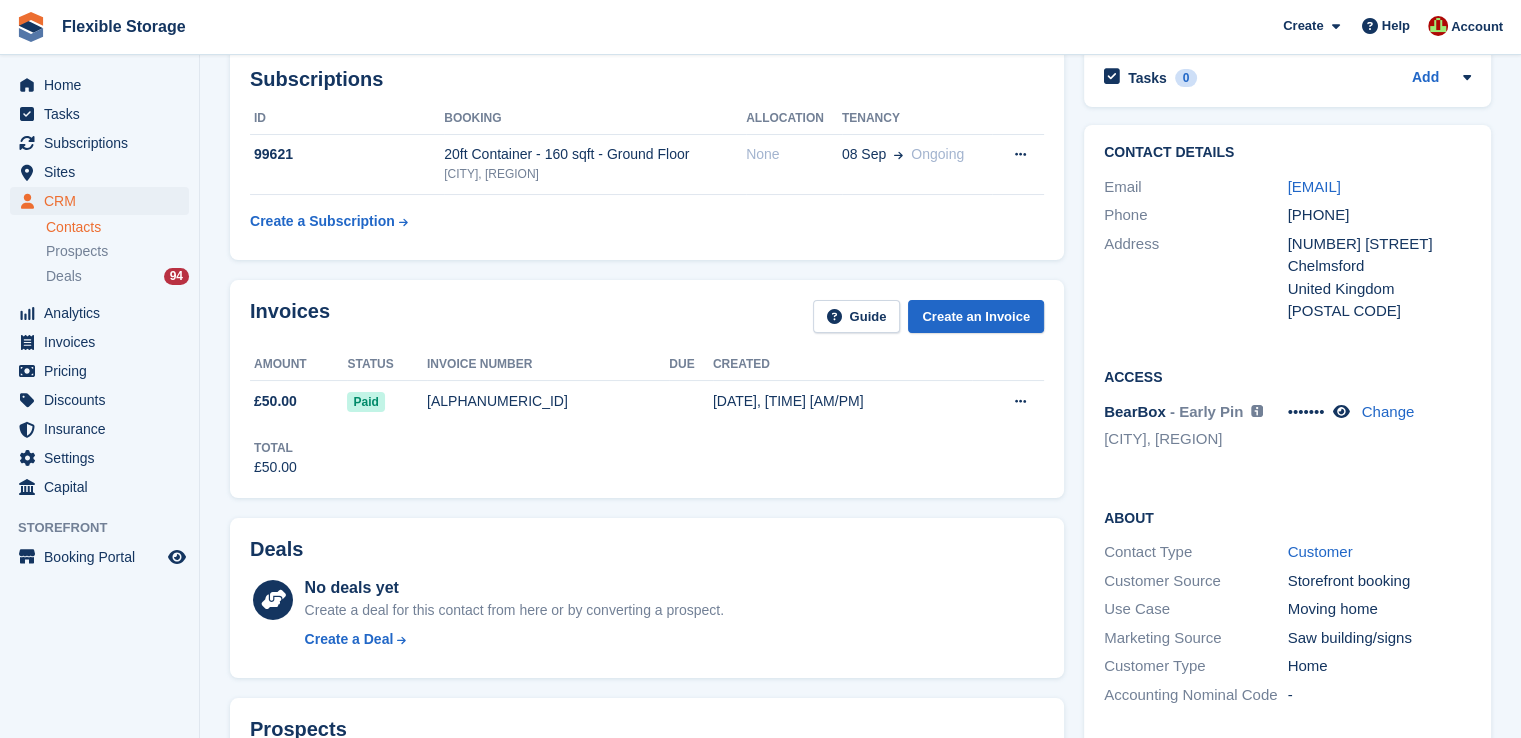 click on "Contacts" at bounding box center [117, 227] 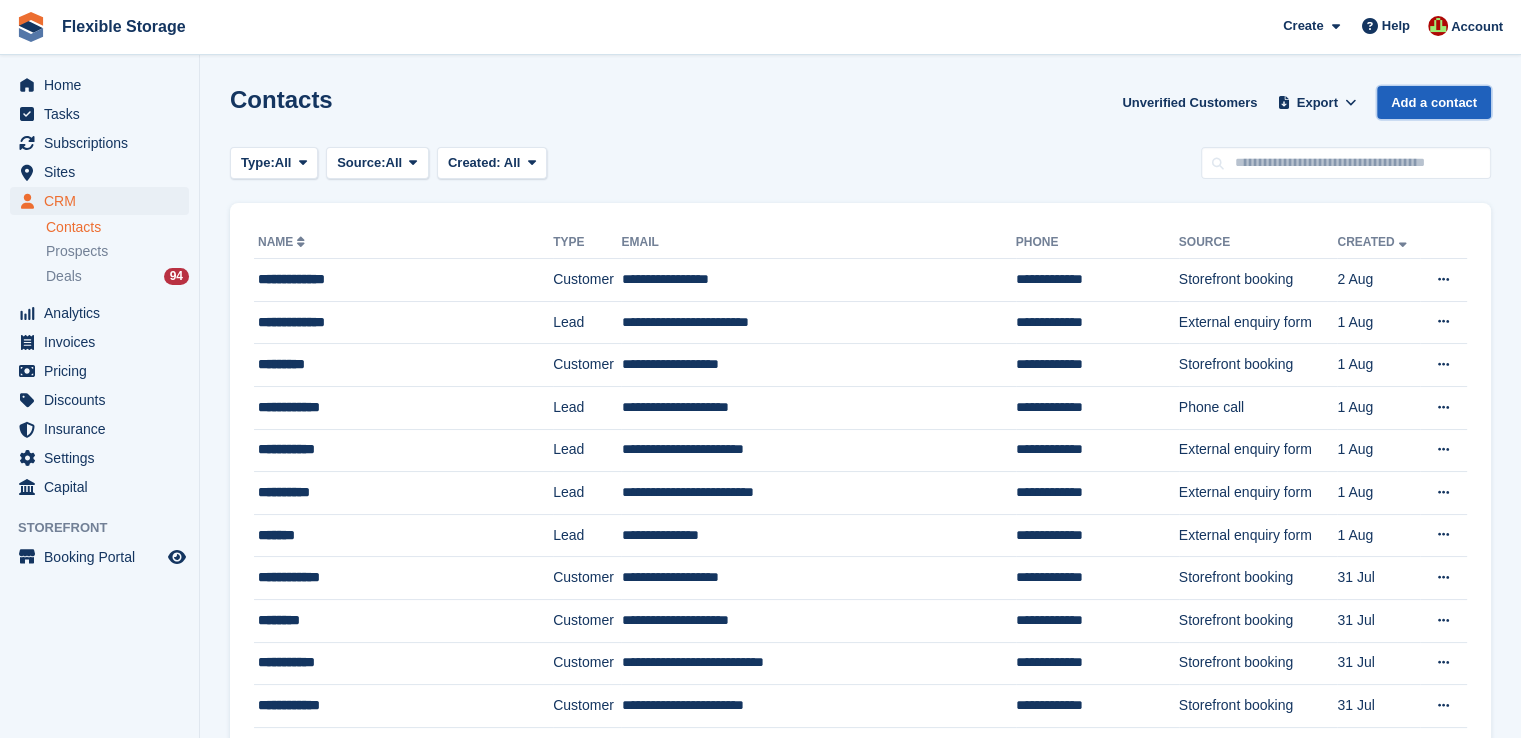 click on "Add a contact" at bounding box center [1434, 102] 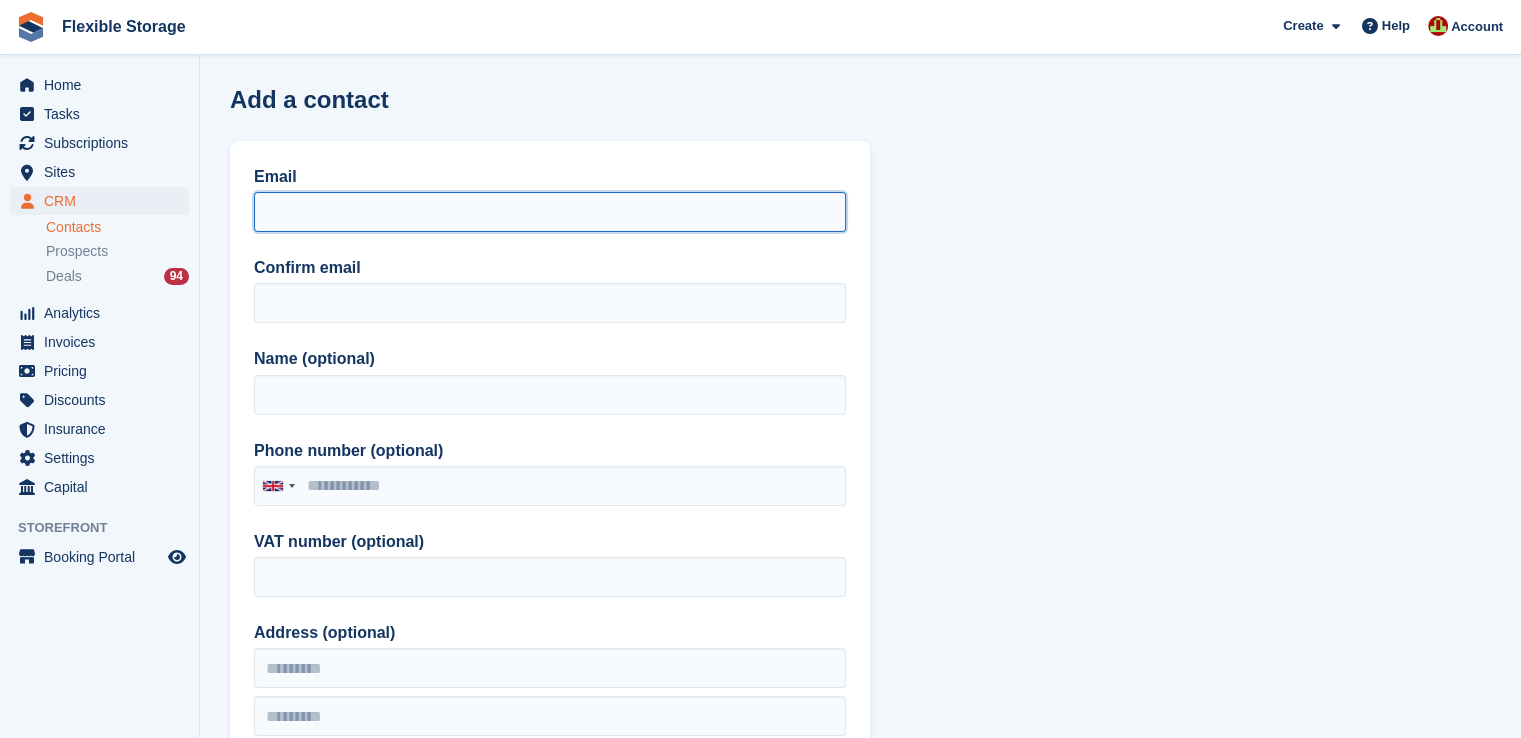 click on "Email" at bounding box center [550, 212] 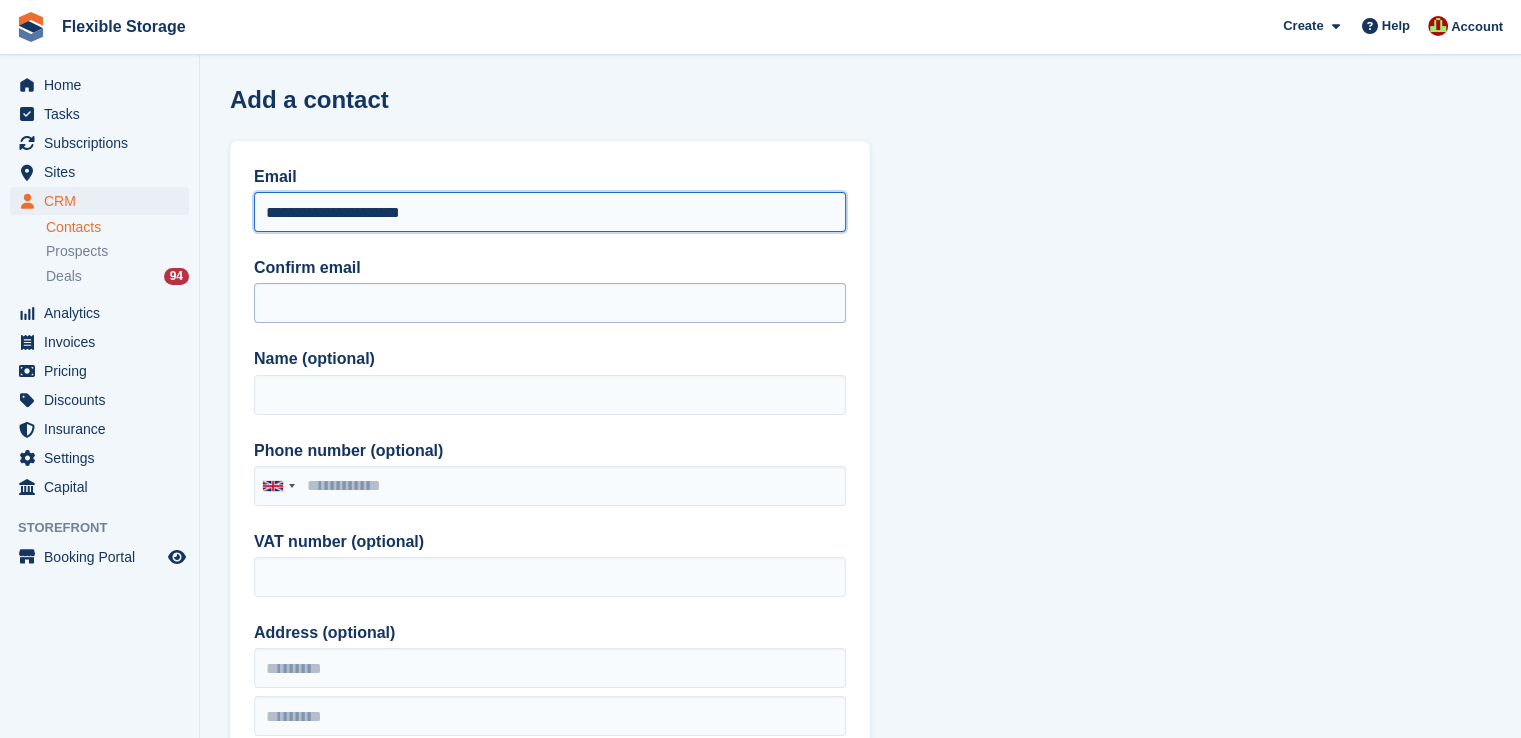 type on "**********" 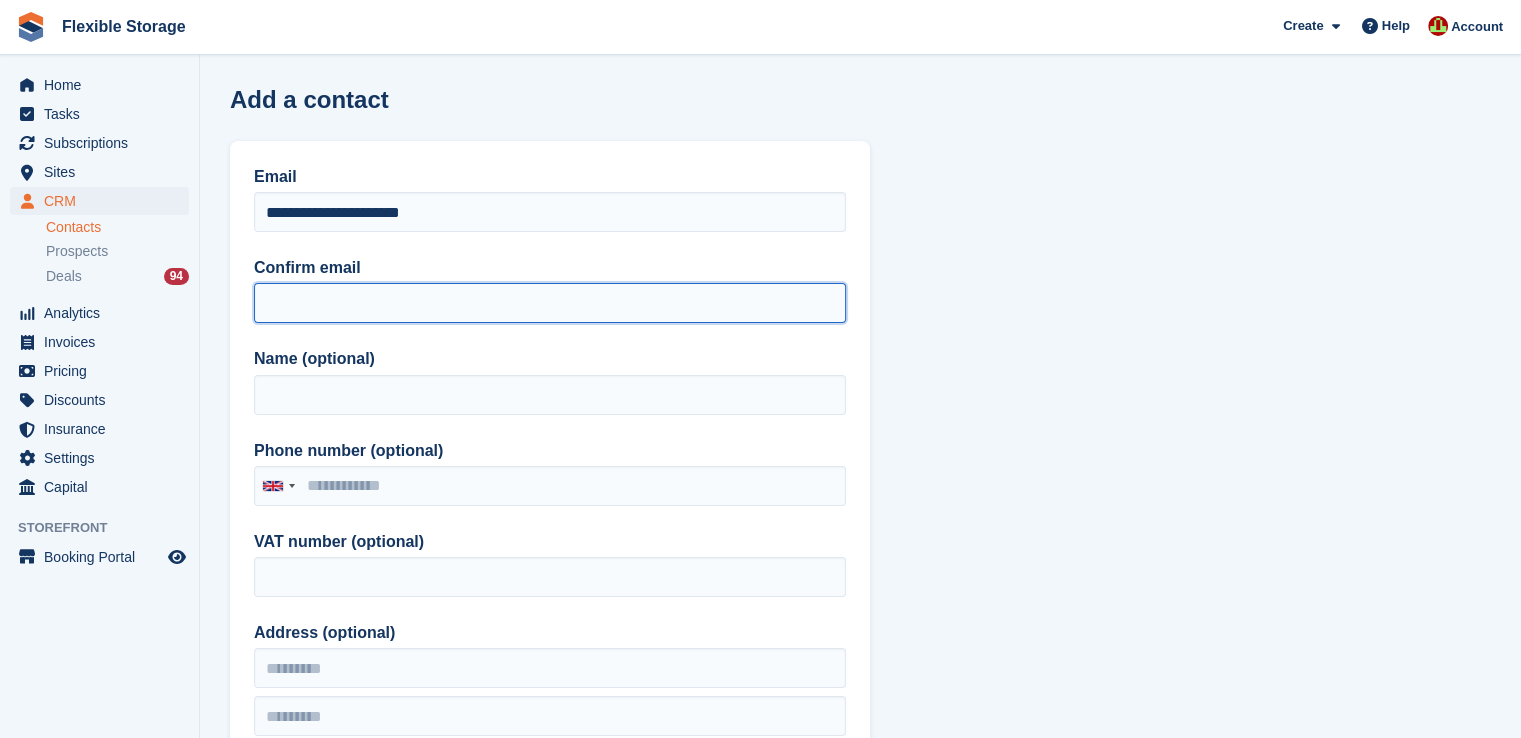 click on "Confirm email" at bounding box center (550, 303) 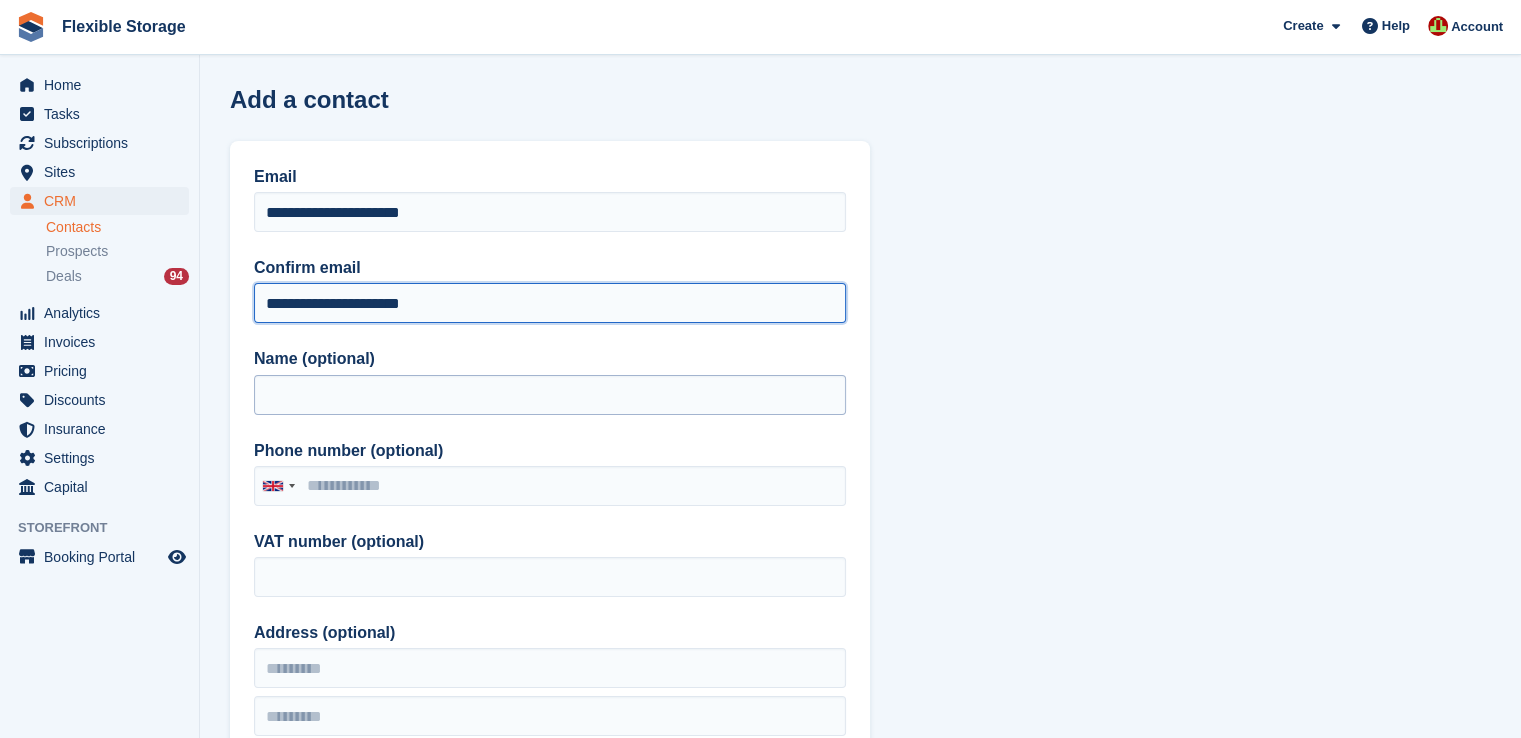 type on "**********" 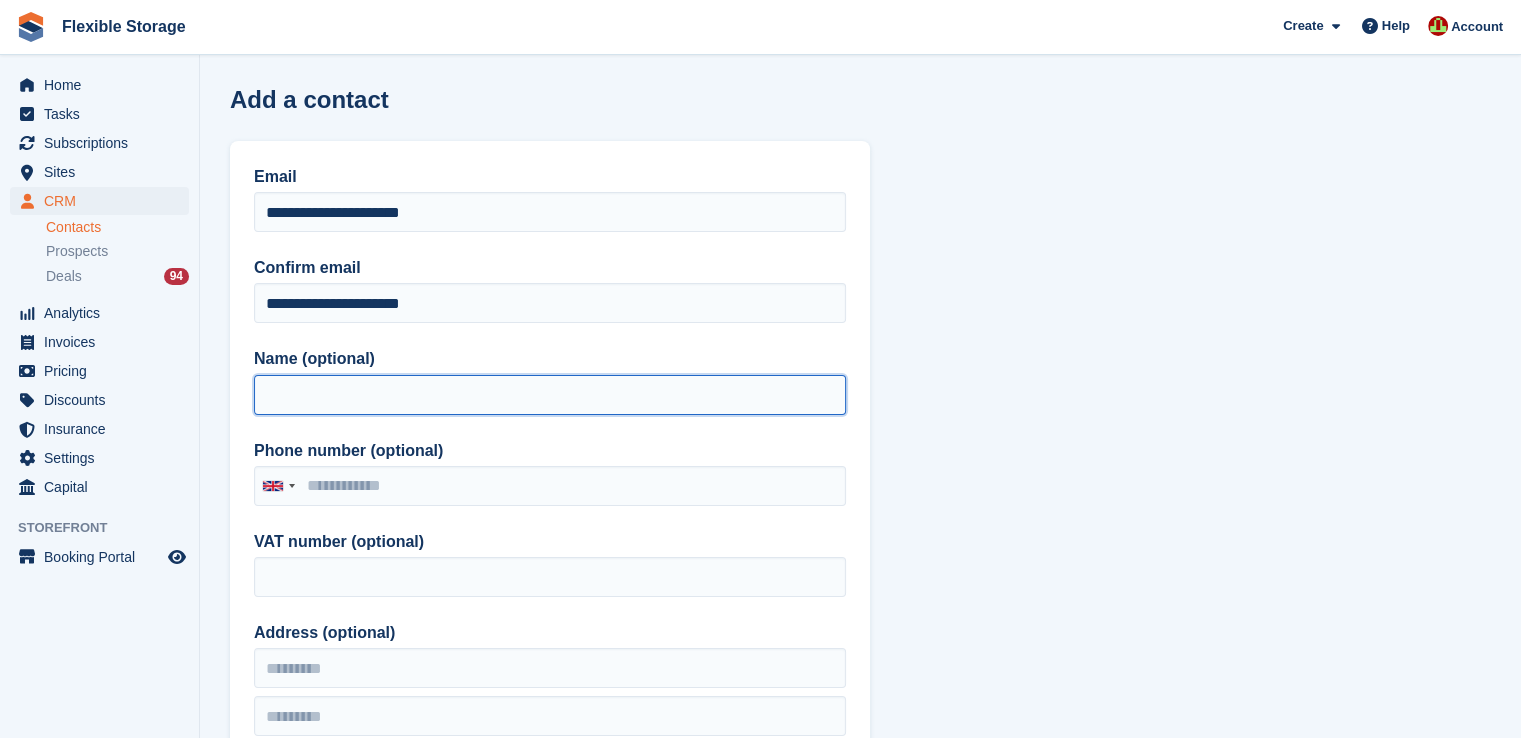click on "Name (optional)" at bounding box center [550, 395] 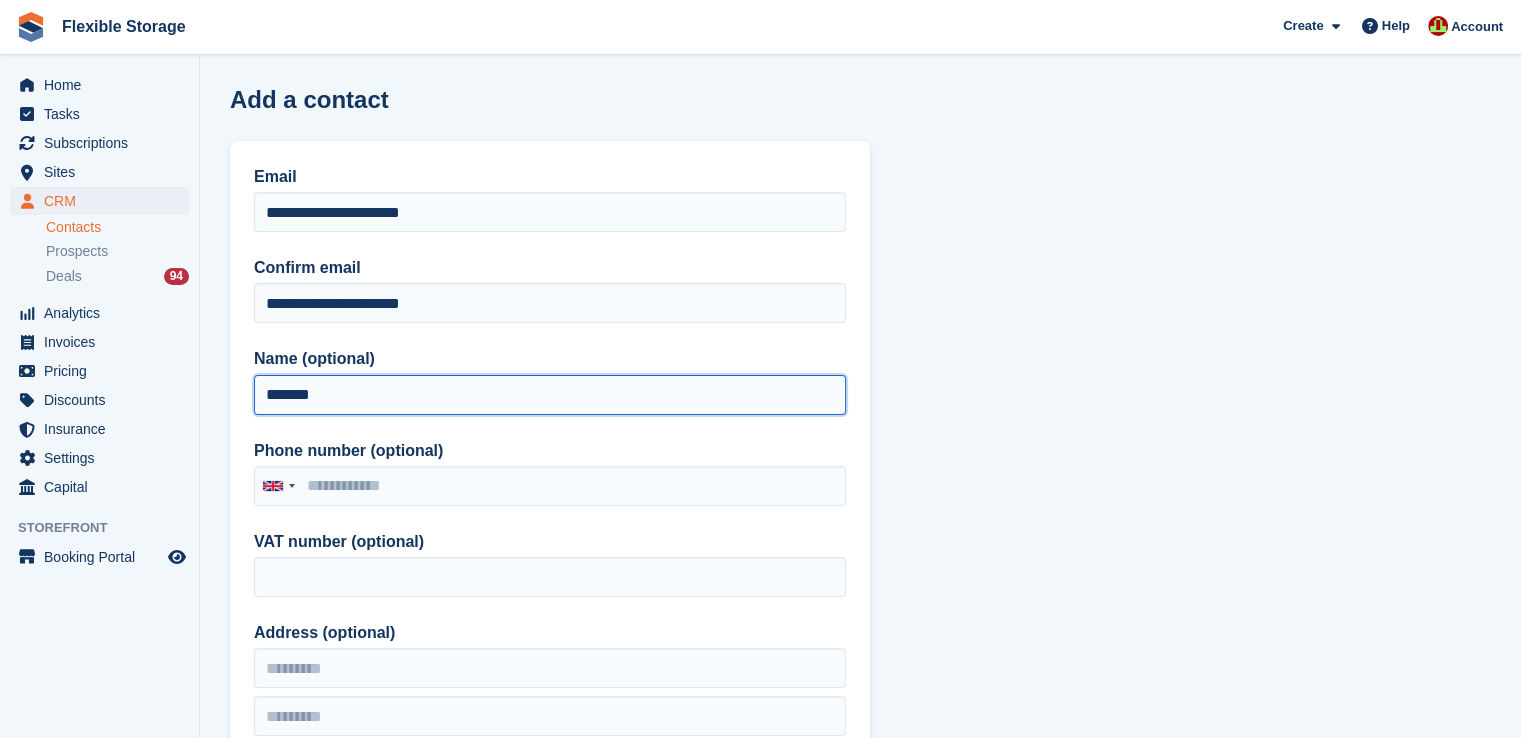type on "*******" 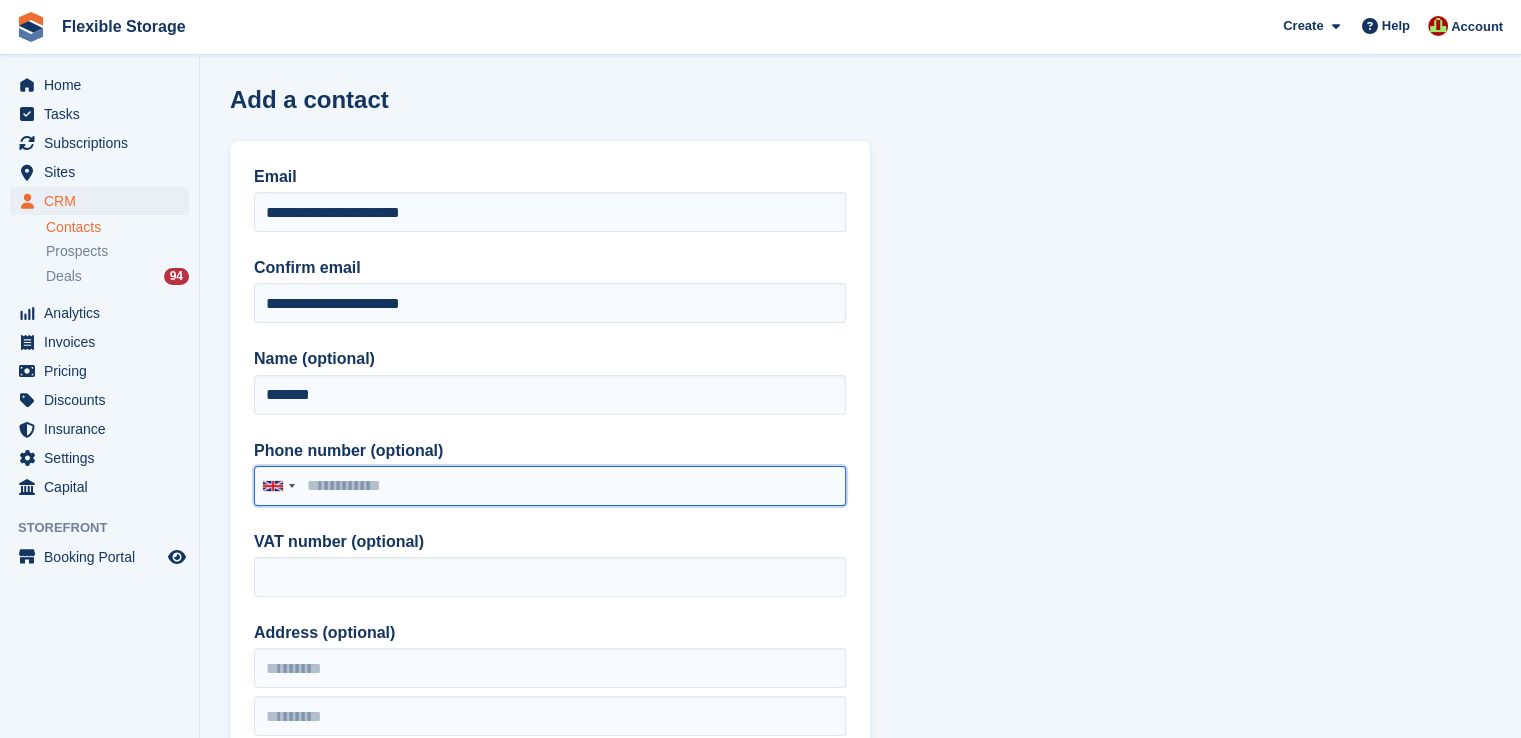 paste on "**********" 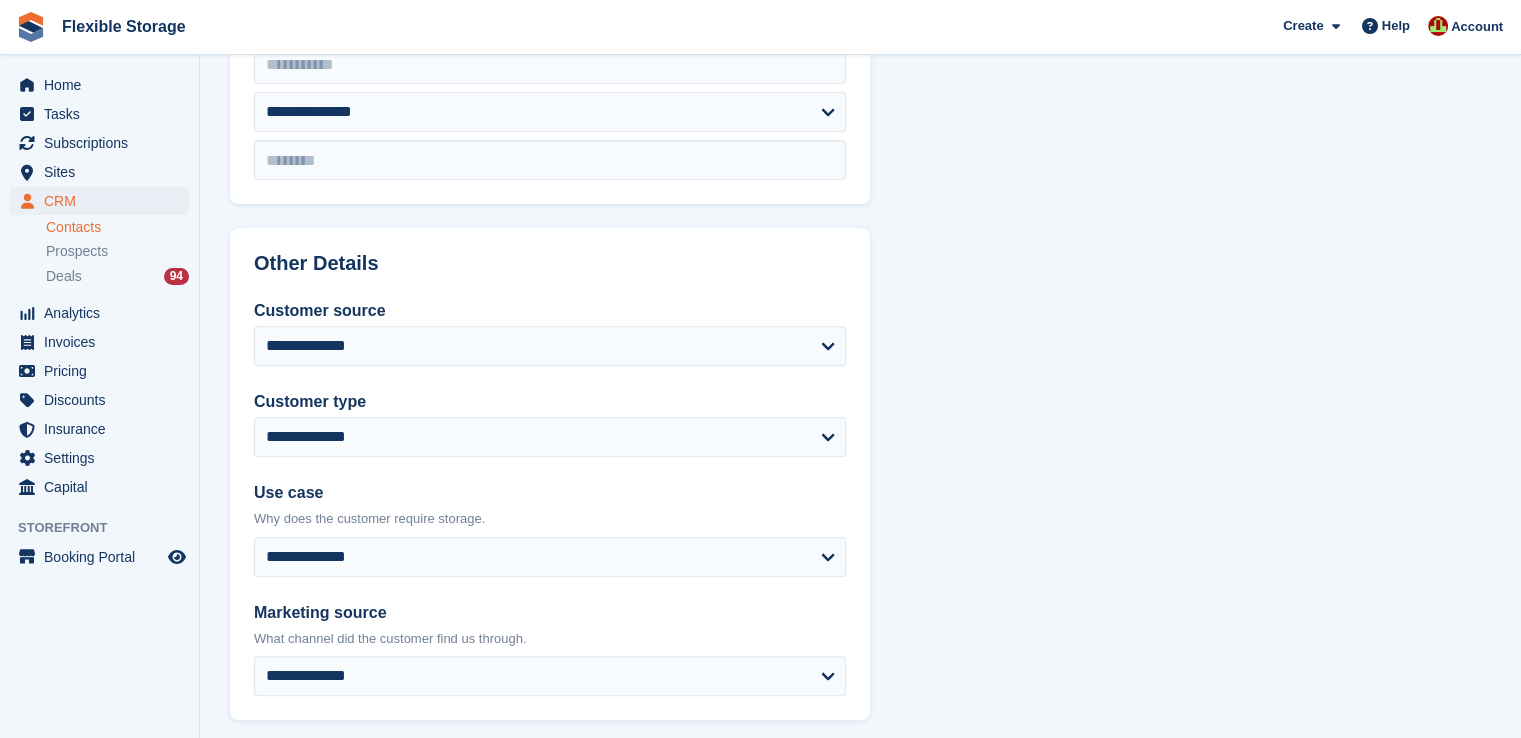 scroll, scrollTop: 800, scrollLeft: 0, axis: vertical 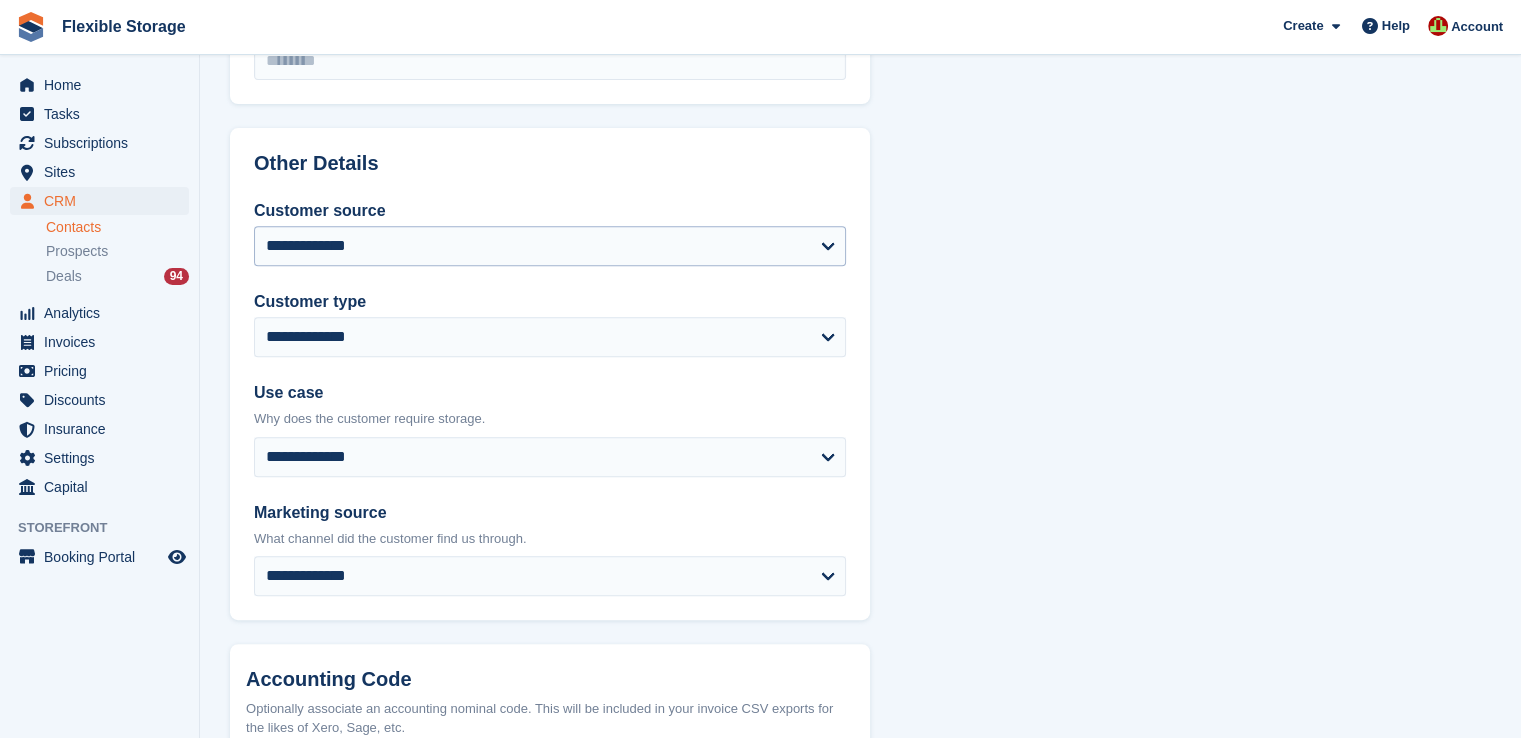 type on "**********" 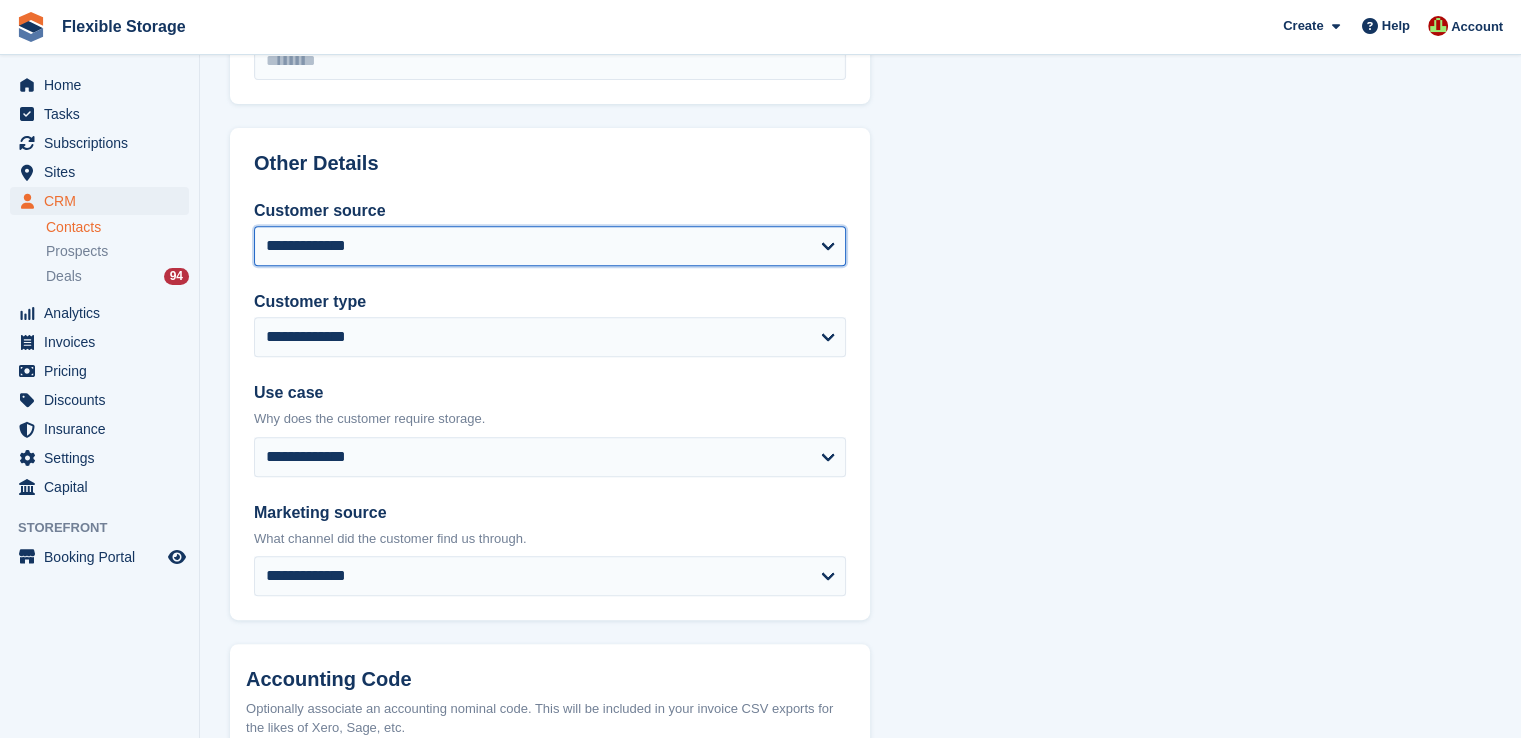 click on "**********" at bounding box center [550, 246] 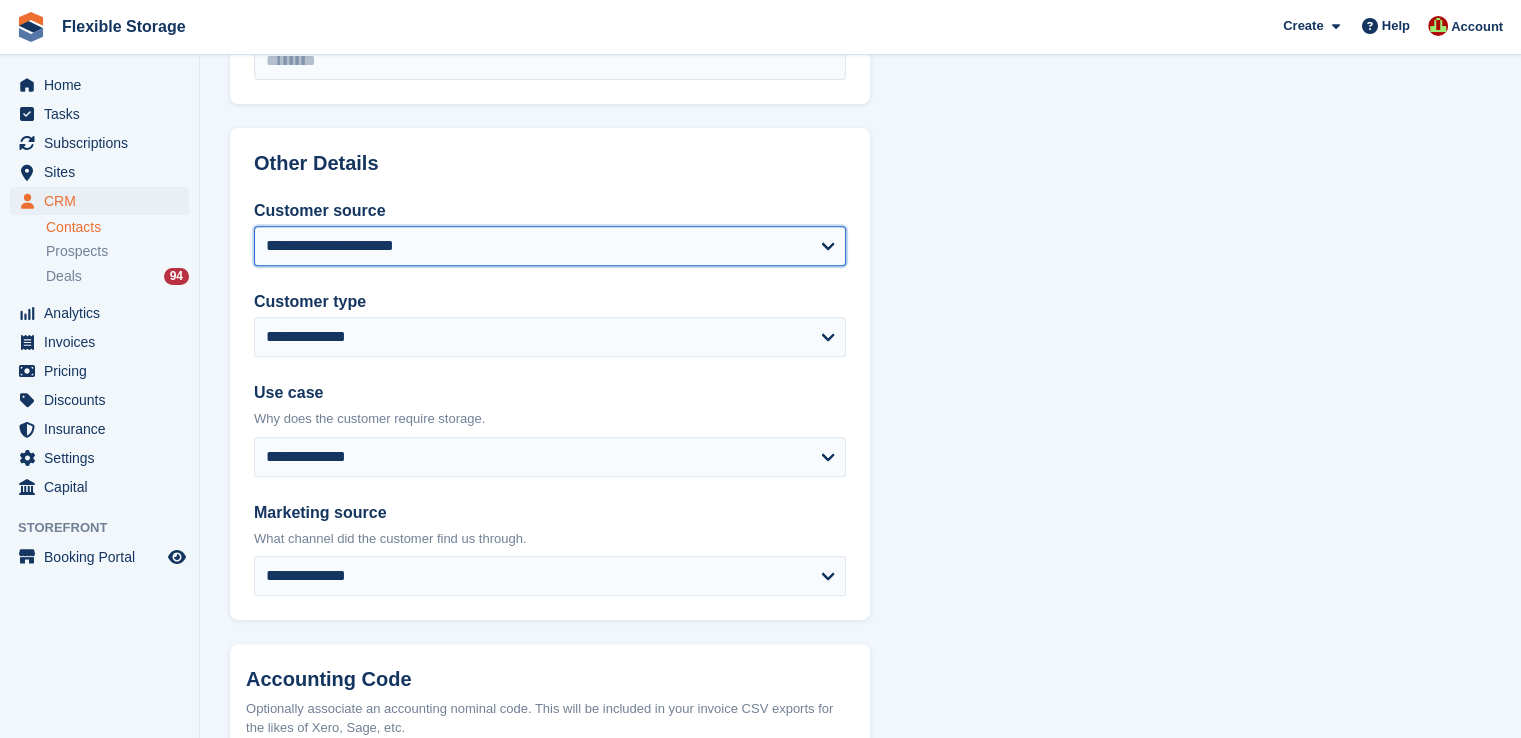 click on "**********" at bounding box center (550, 246) 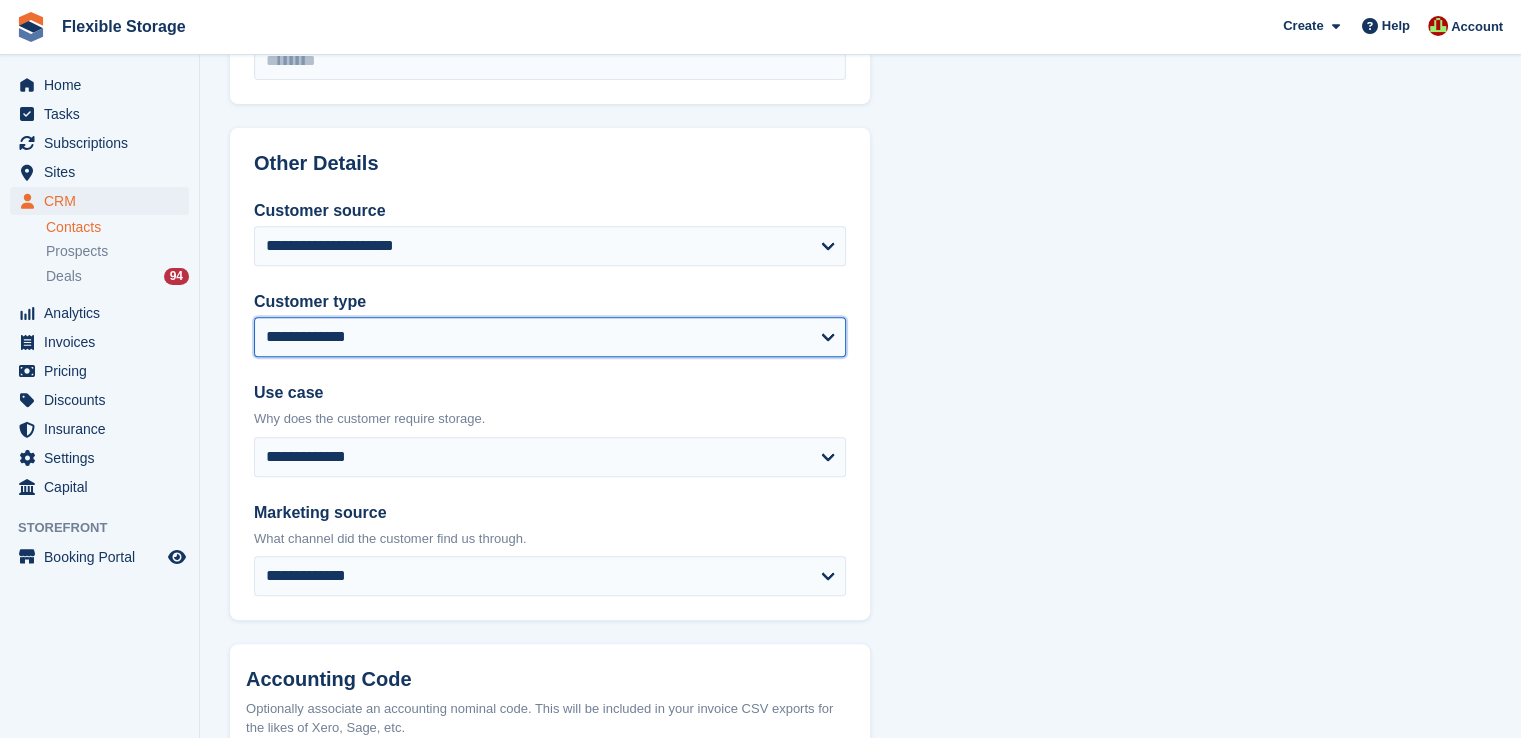 click on "**********" at bounding box center [550, 337] 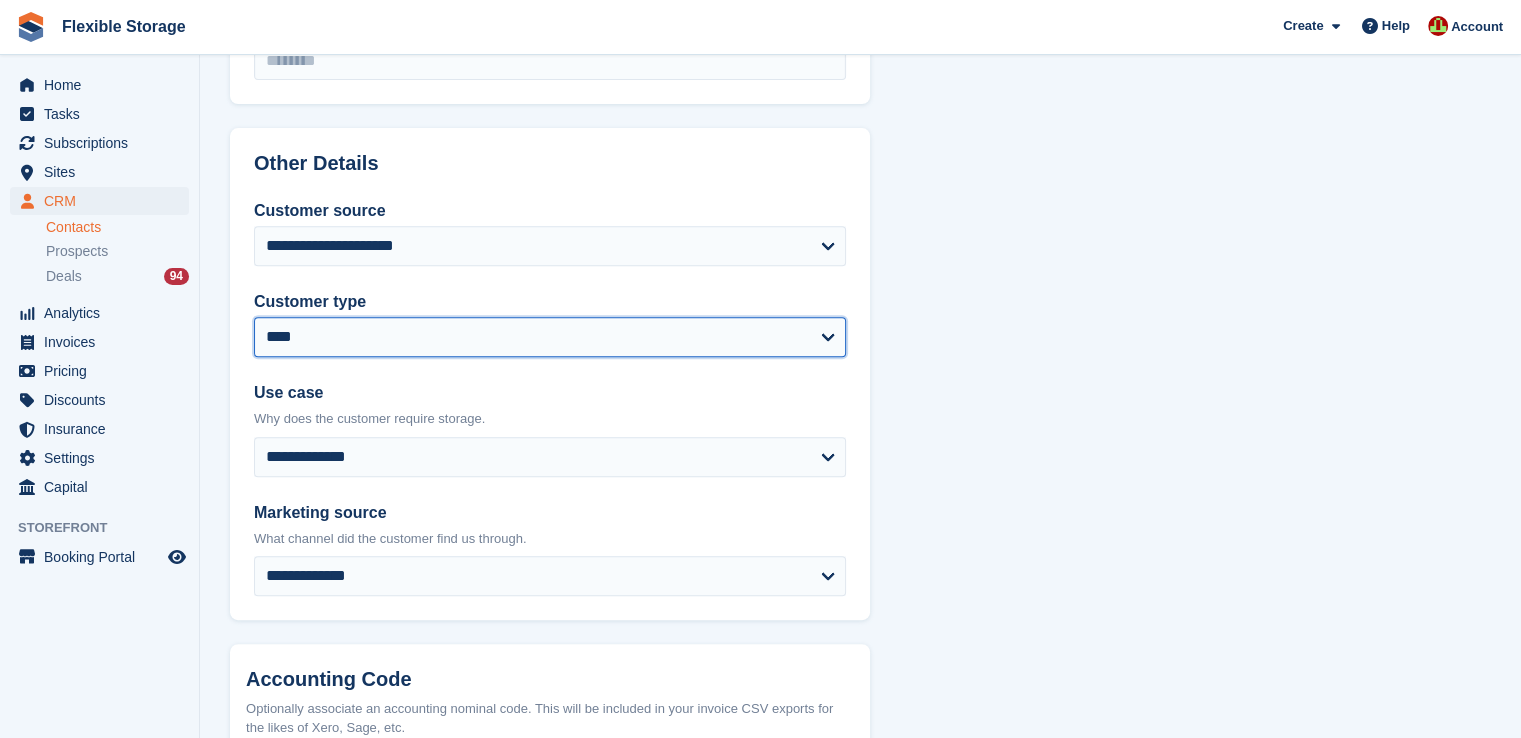 click on "**********" at bounding box center (550, 337) 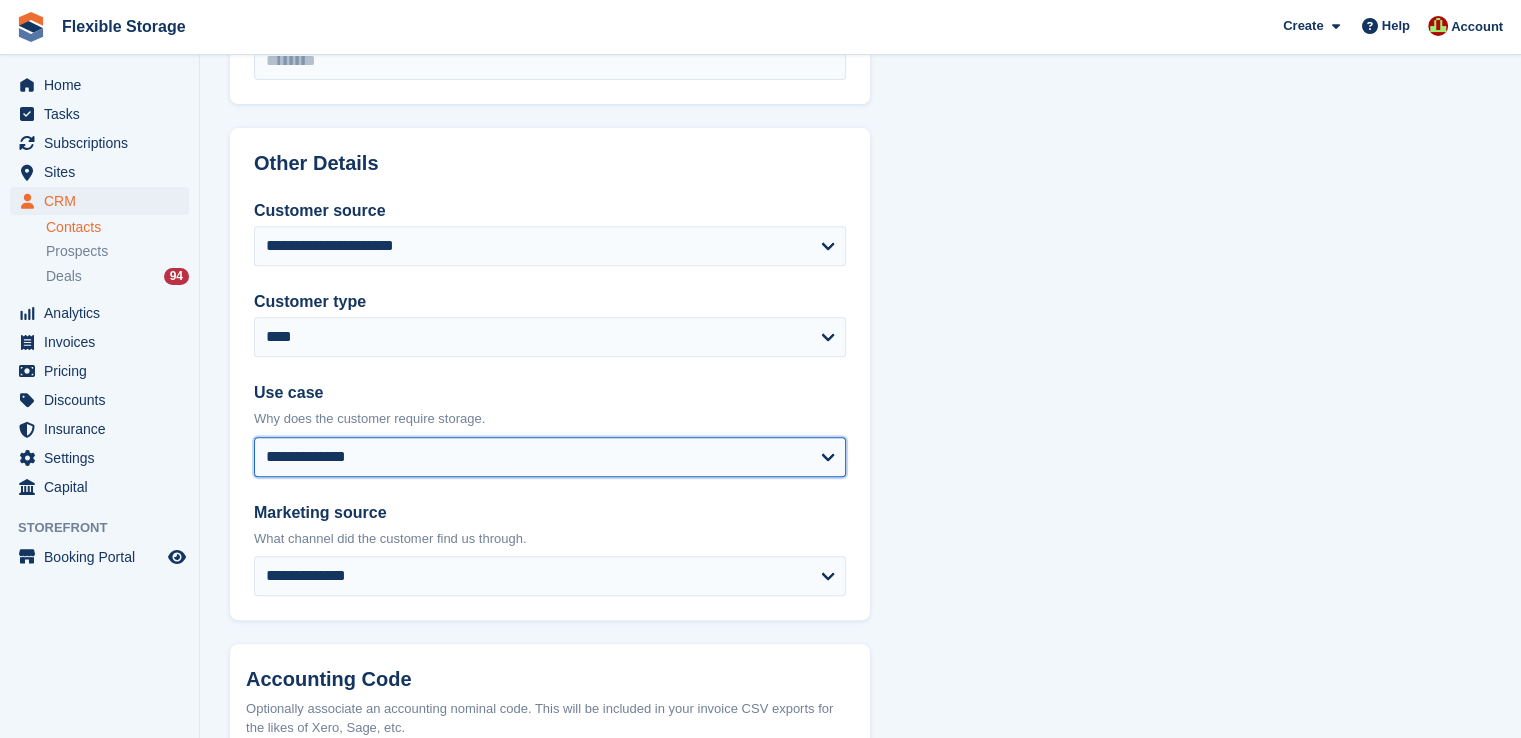 click on "**********" at bounding box center (550, 457) 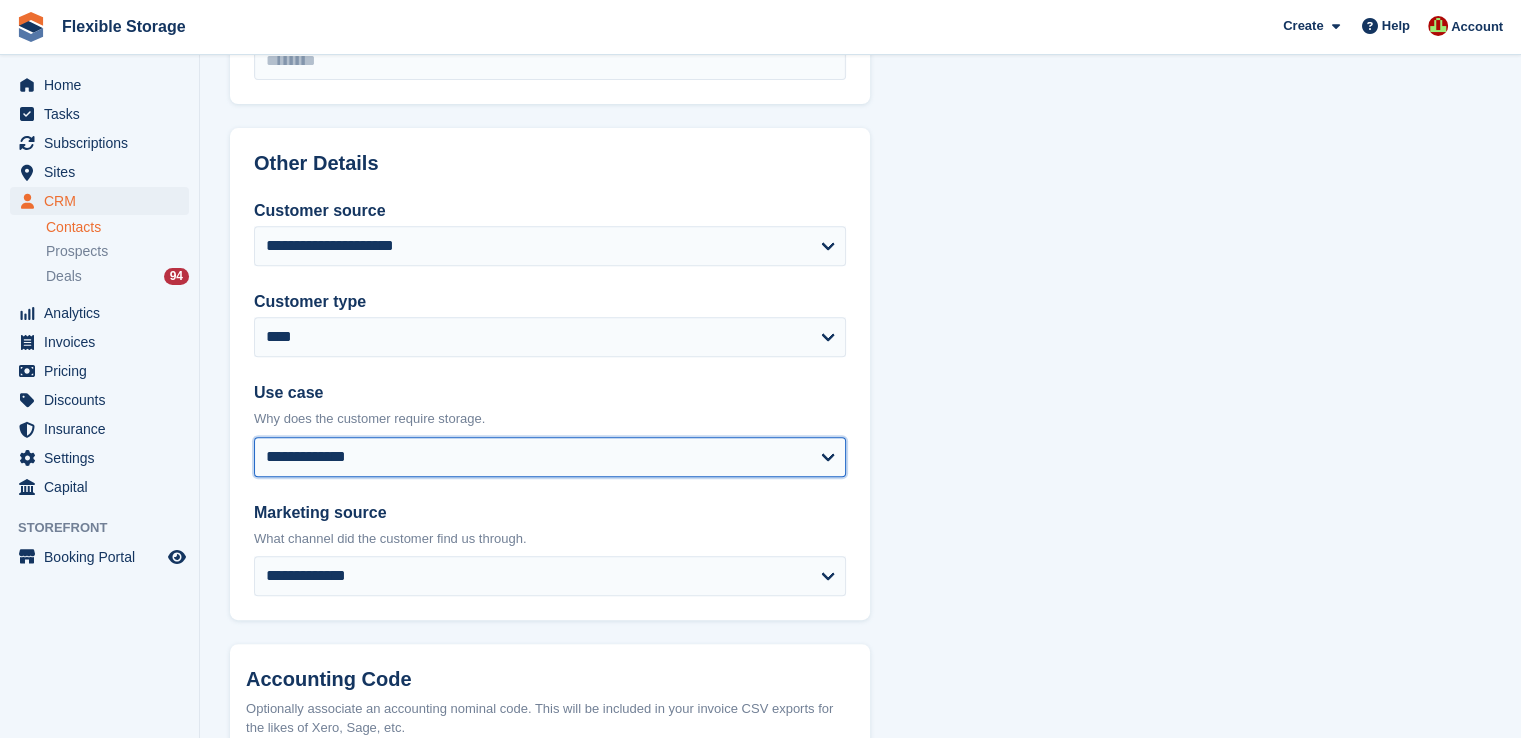 select on "**********" 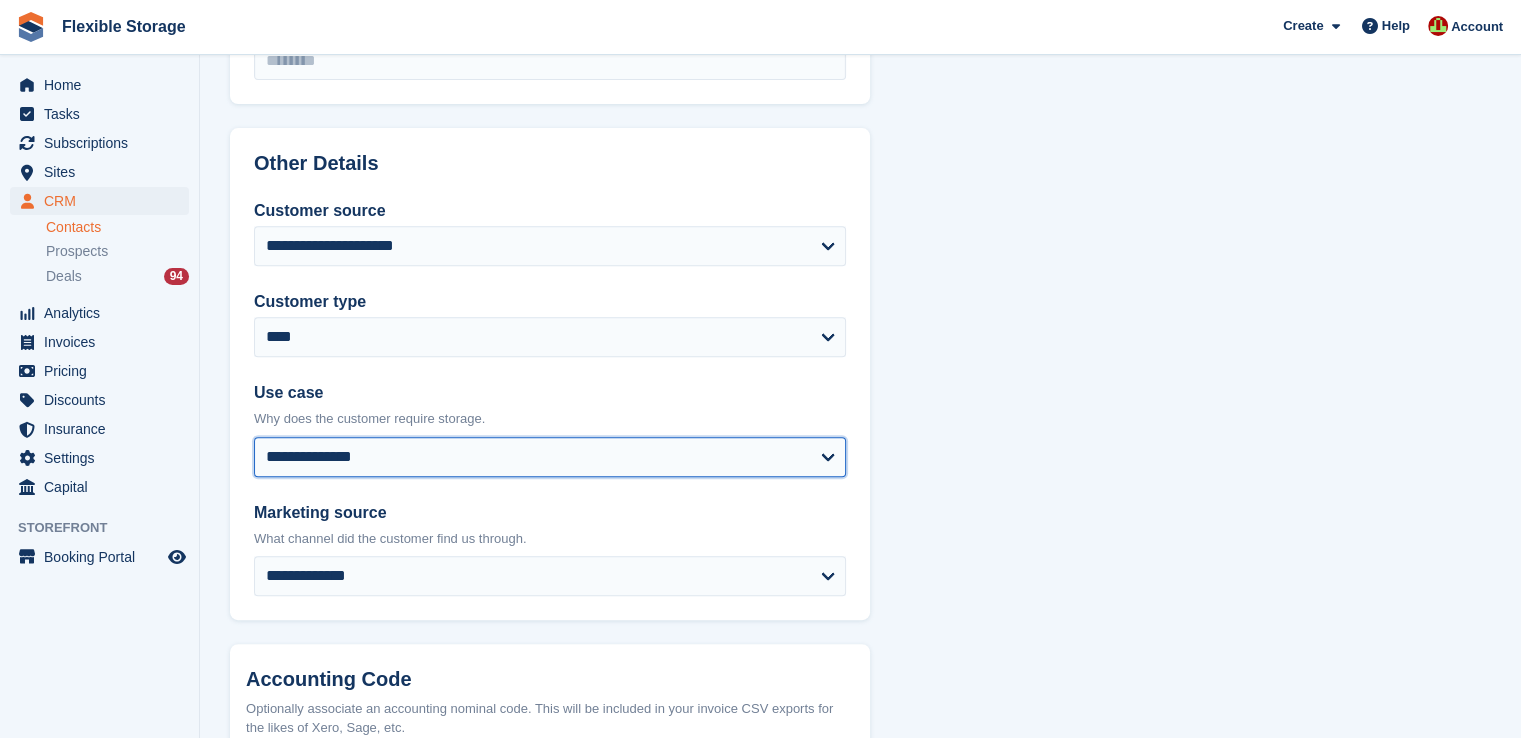 click on "**********" at bounding box center [550, 457] 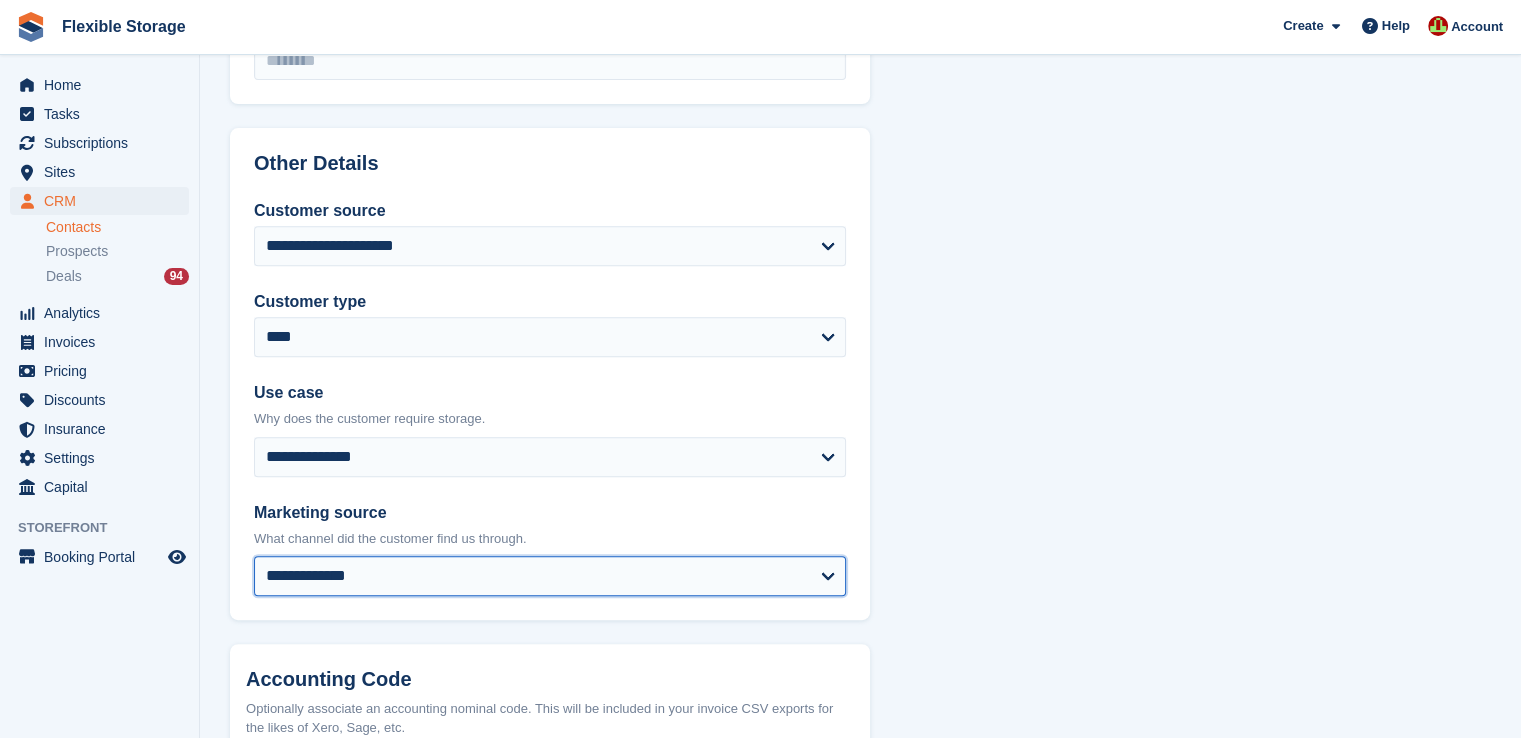 click on "**********" at bounding box center [550, 576] 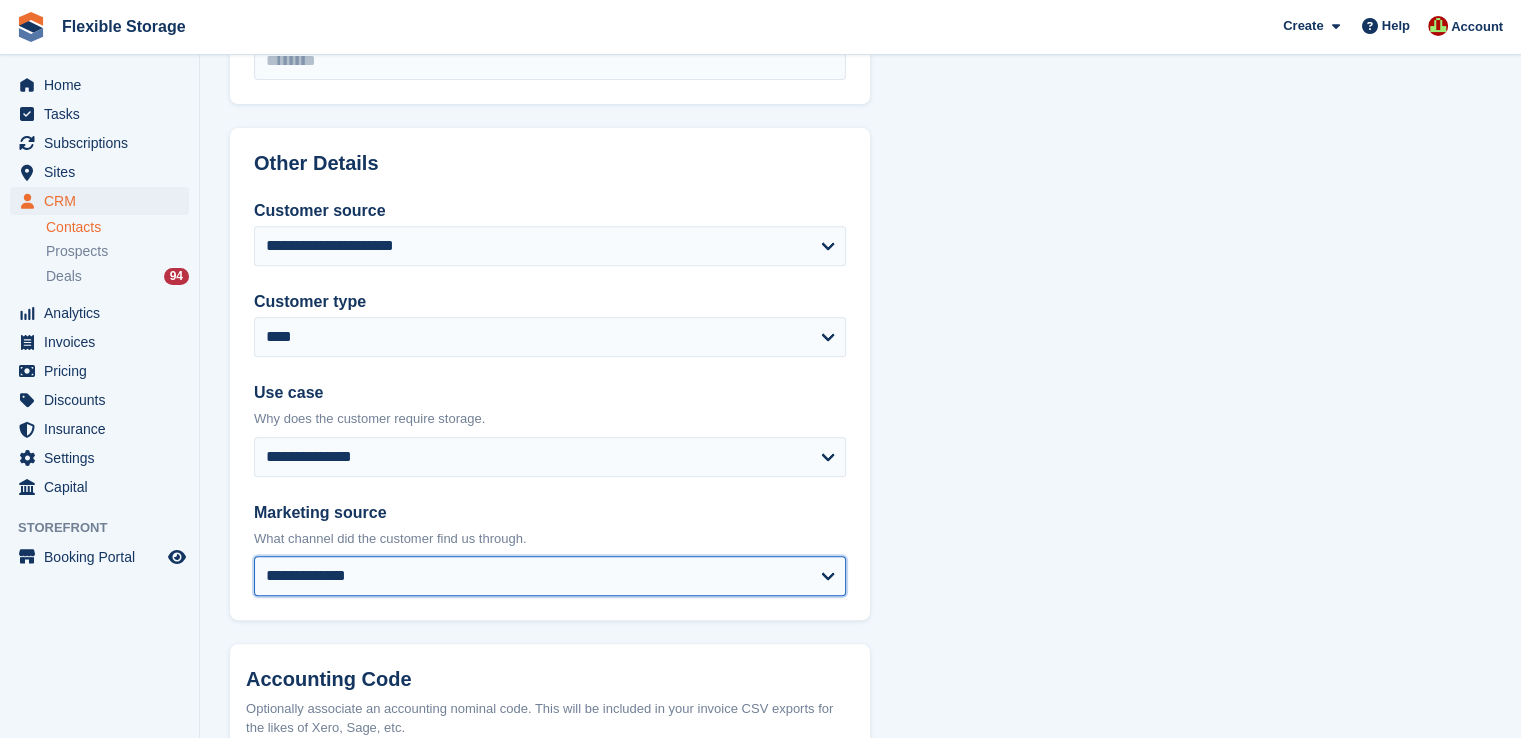 select on "**********" 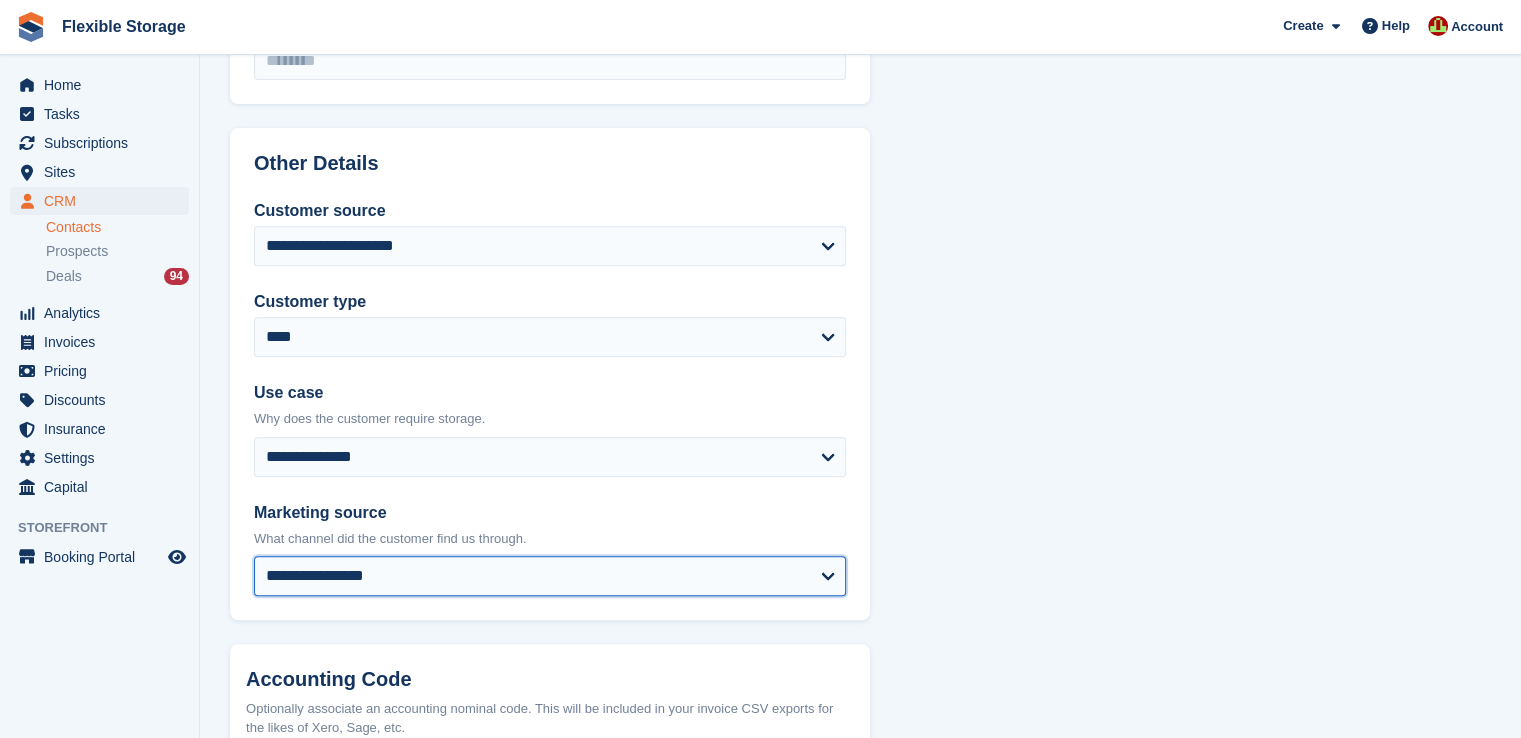 click on "**********" at bounding box center [550, 576] 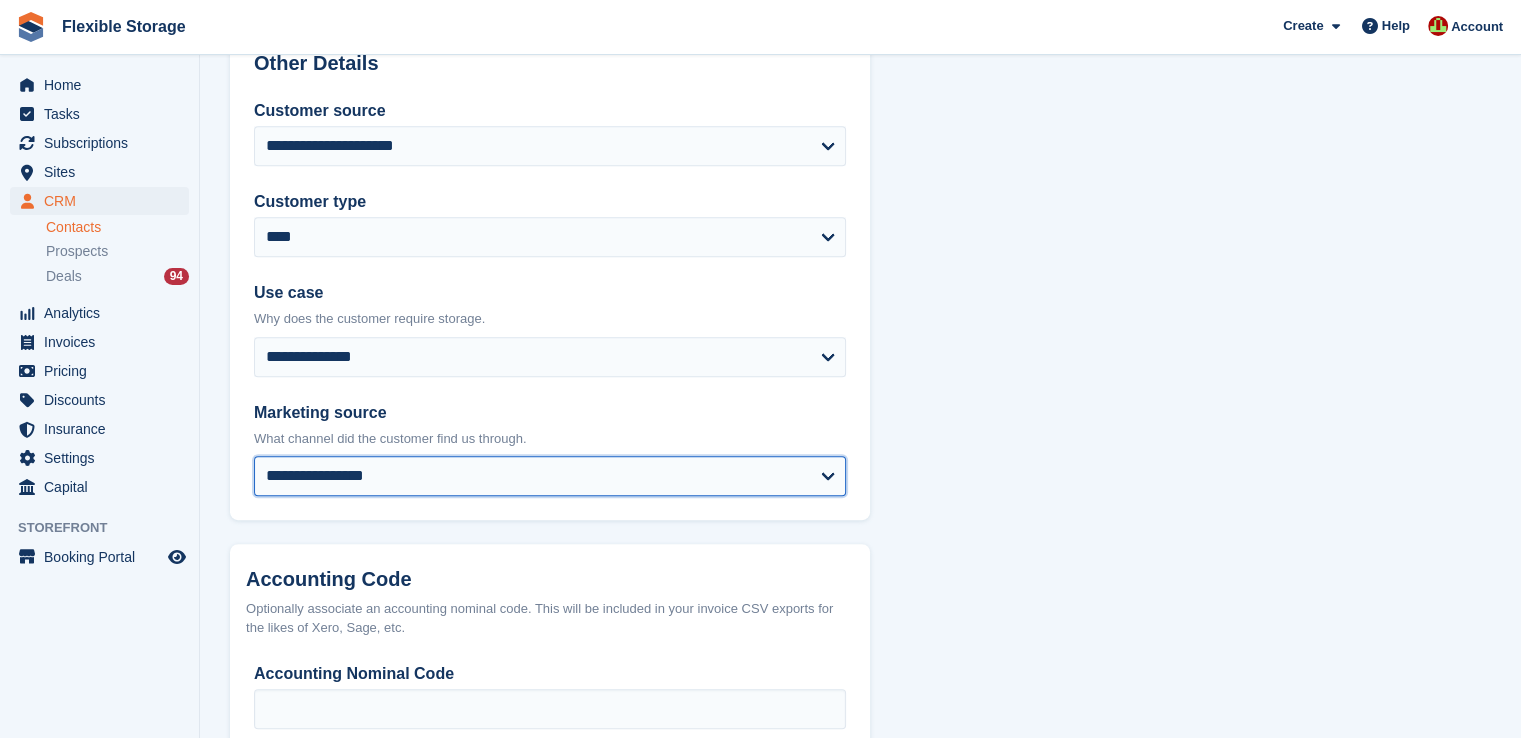 scroll, scrollTop: 1000, scrollLeft: 0, axis: vertical 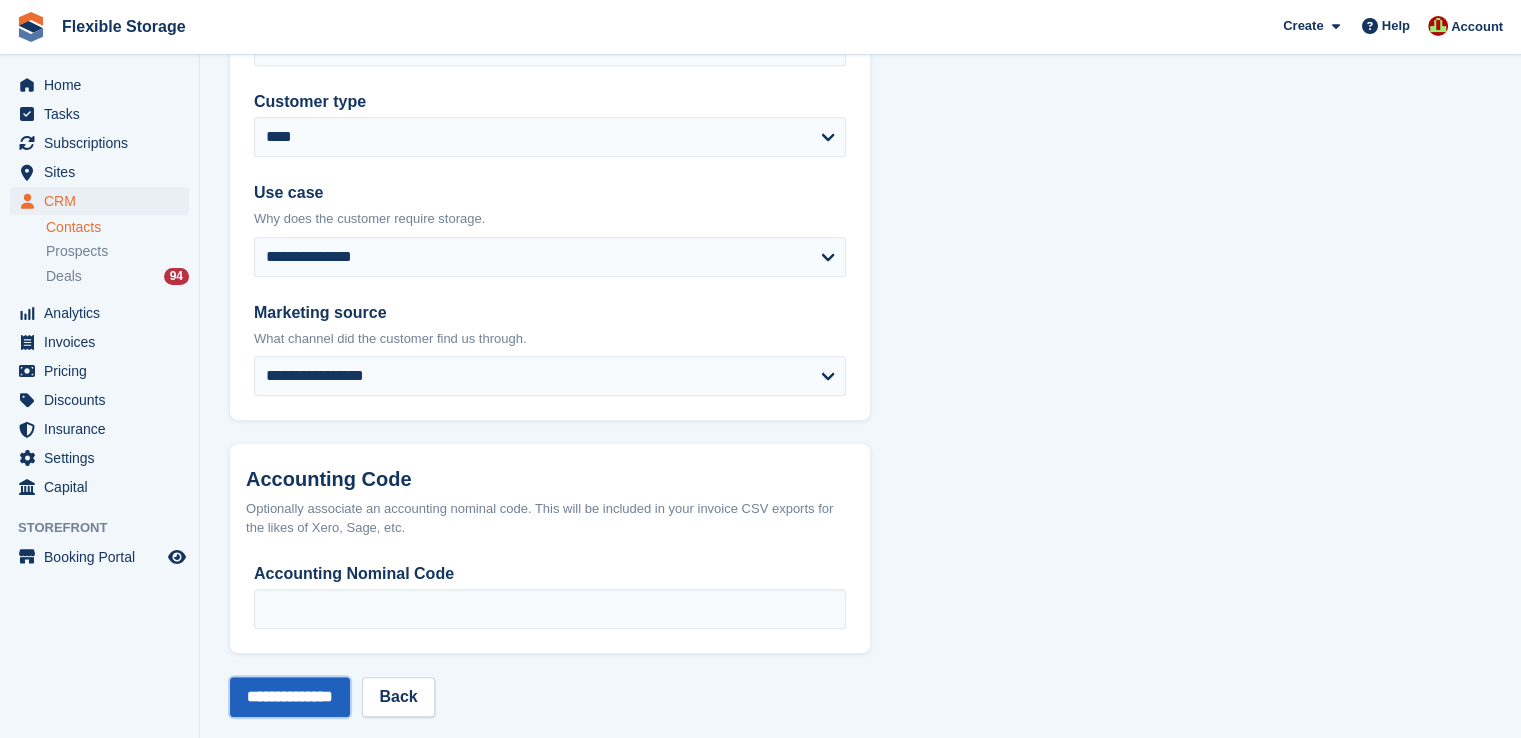 click on "**********" at bounding box center (290, 697) 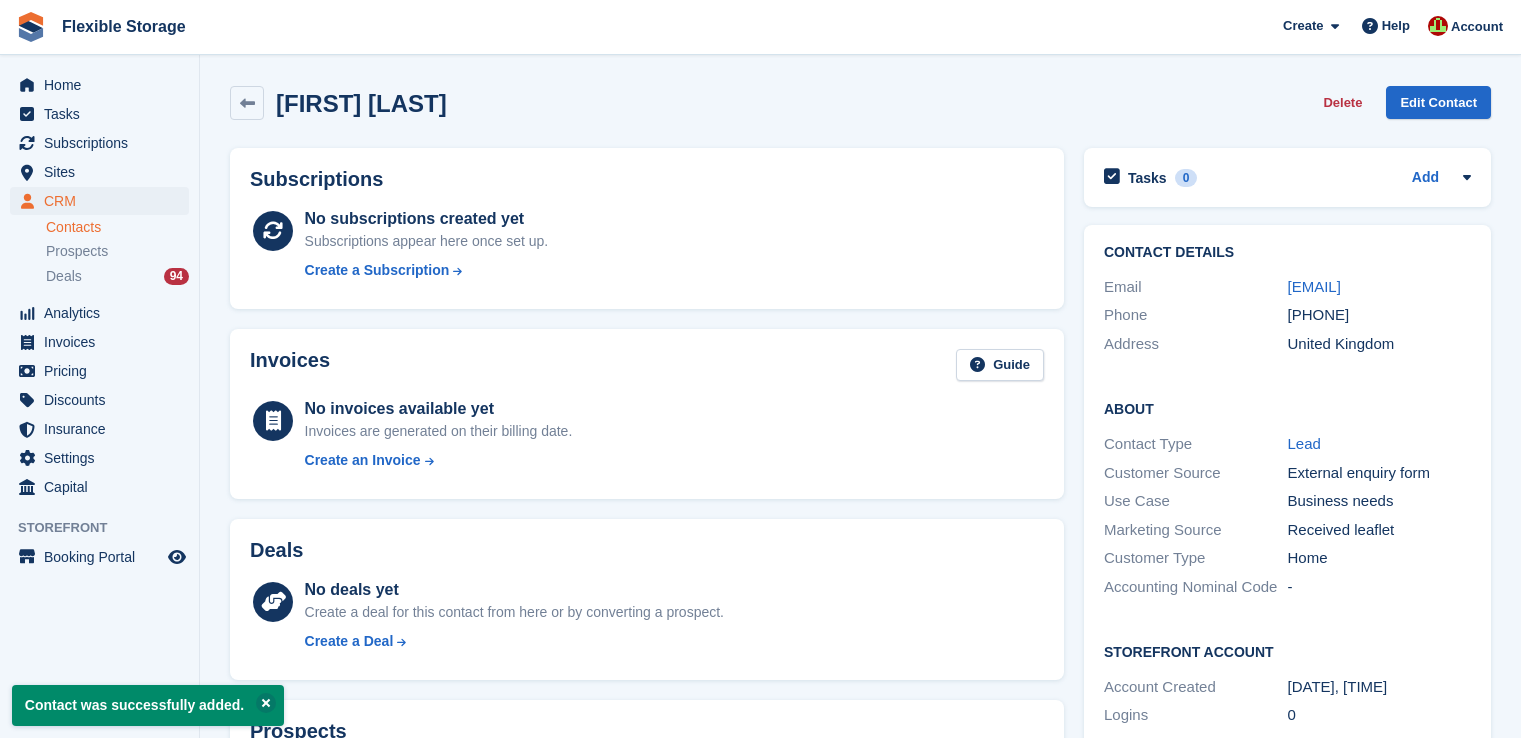 scroll, scrollTop: 0, scrollLeft: 0, axis: both 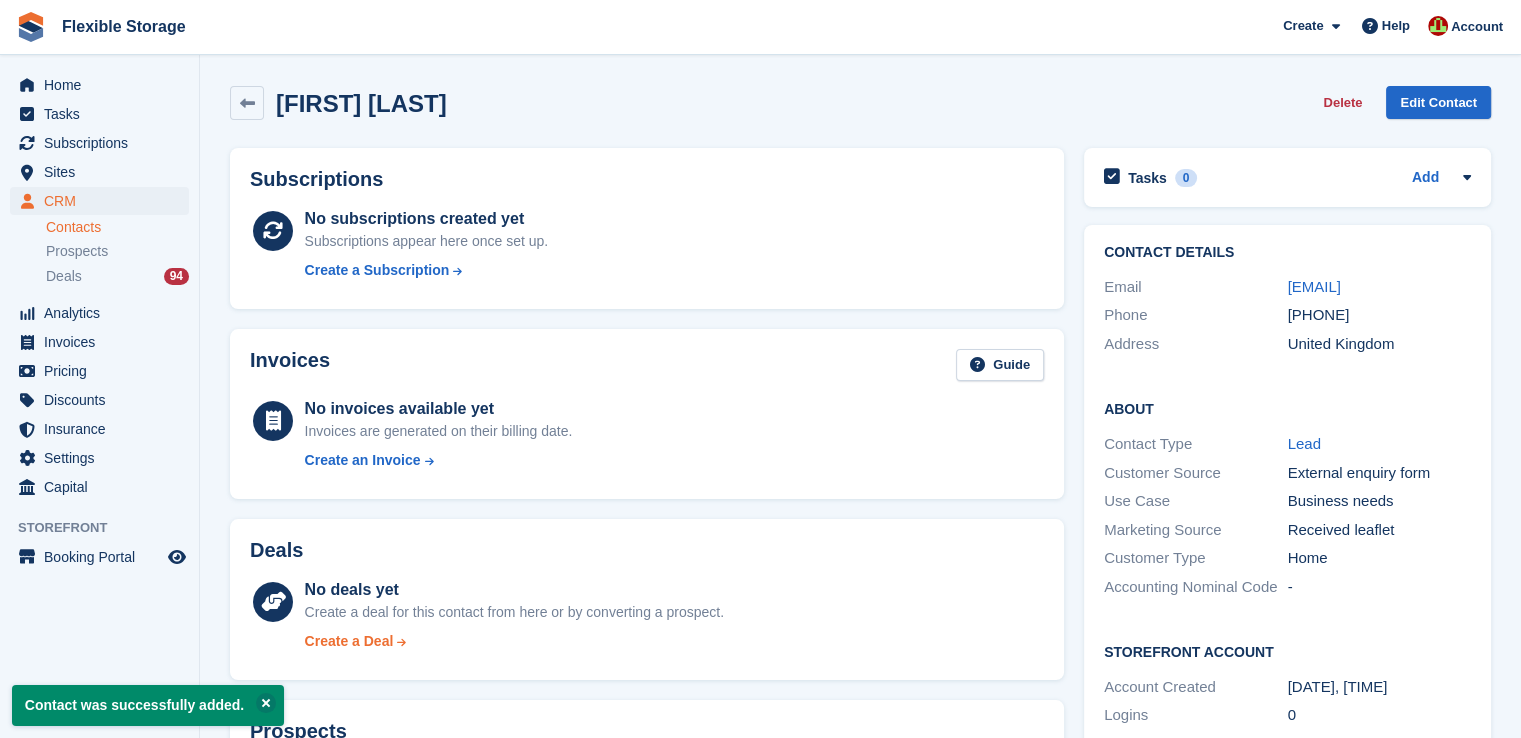 click on "Create a Deal" at bounding box center [349, 641] 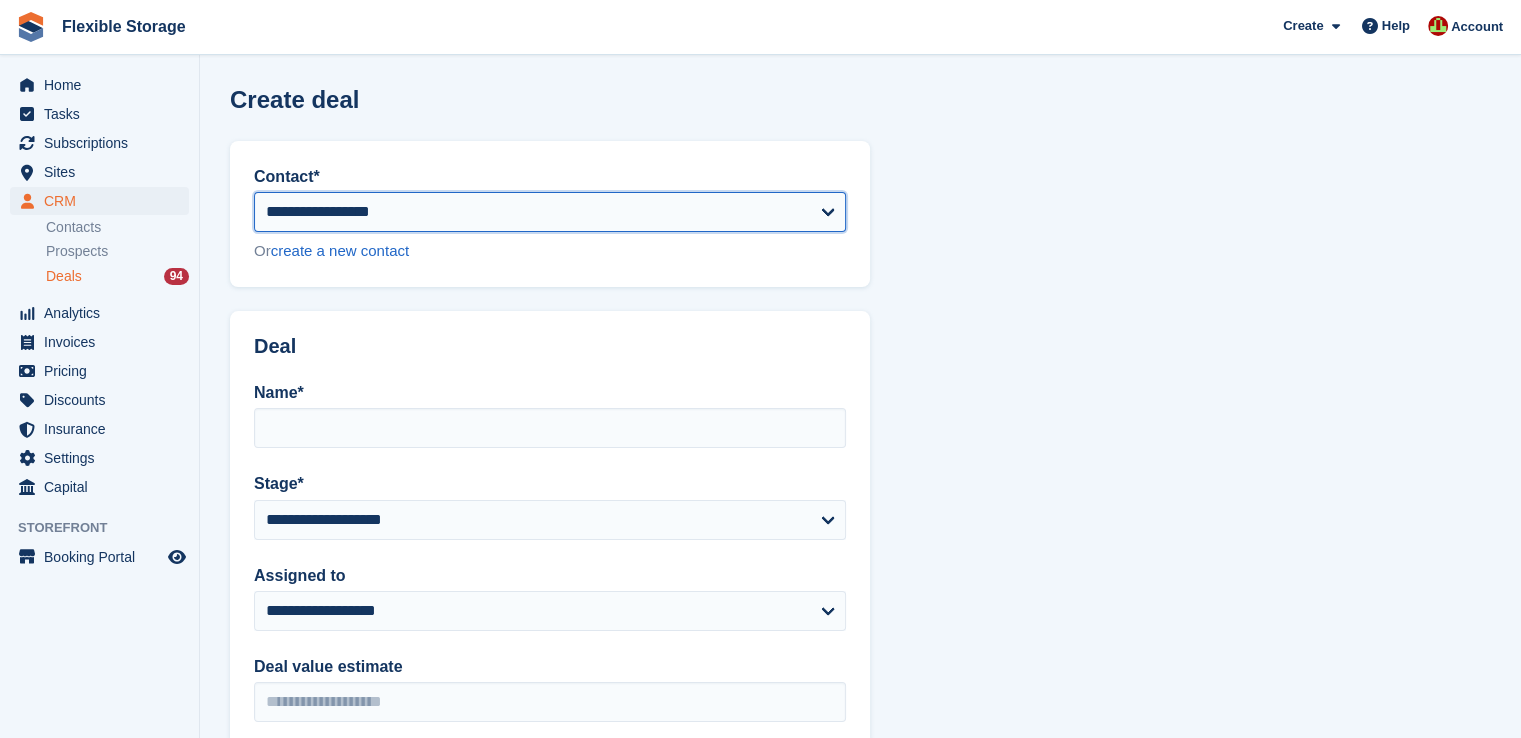 click on "**********" at bounding box center (550, 212) 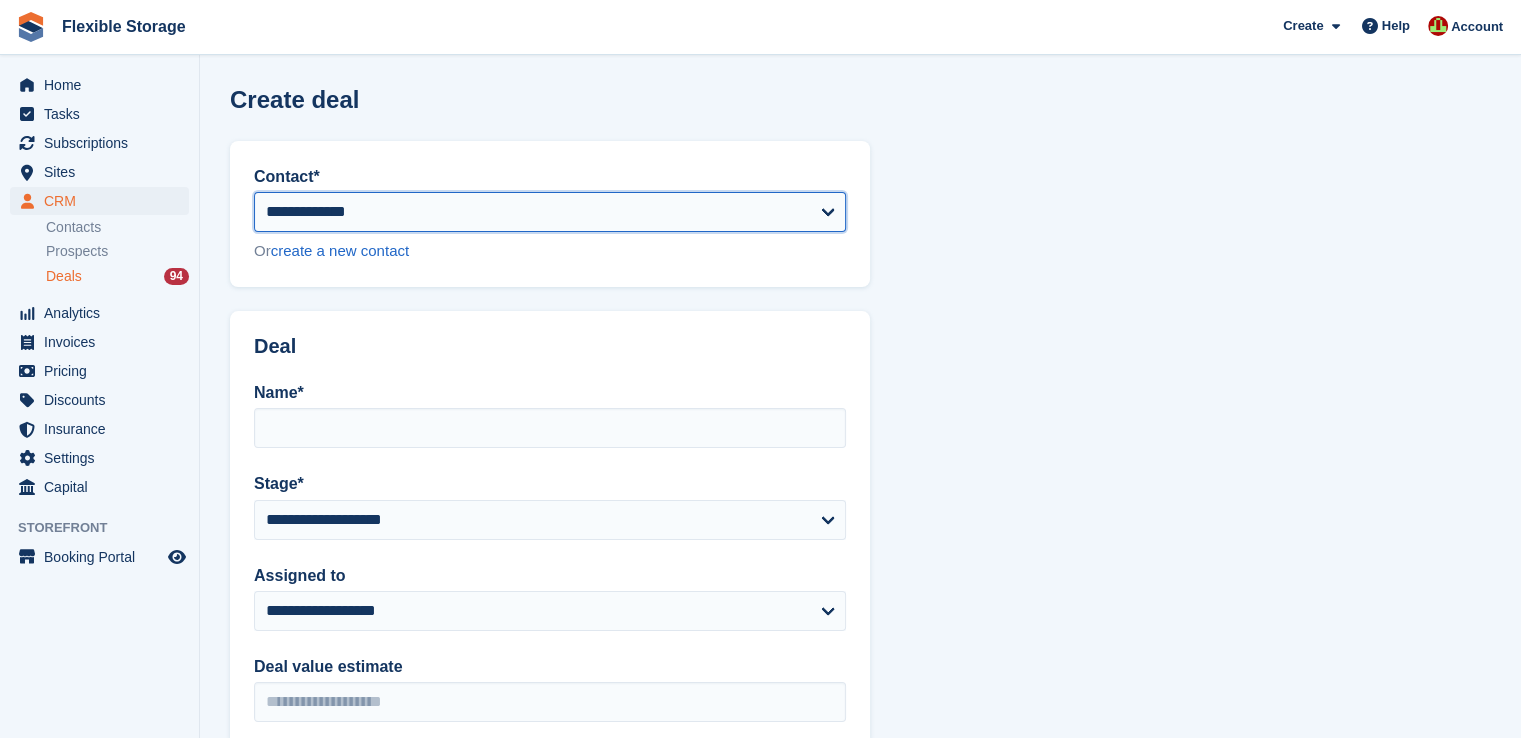 click on "**********" at bounding box center [550, 212] 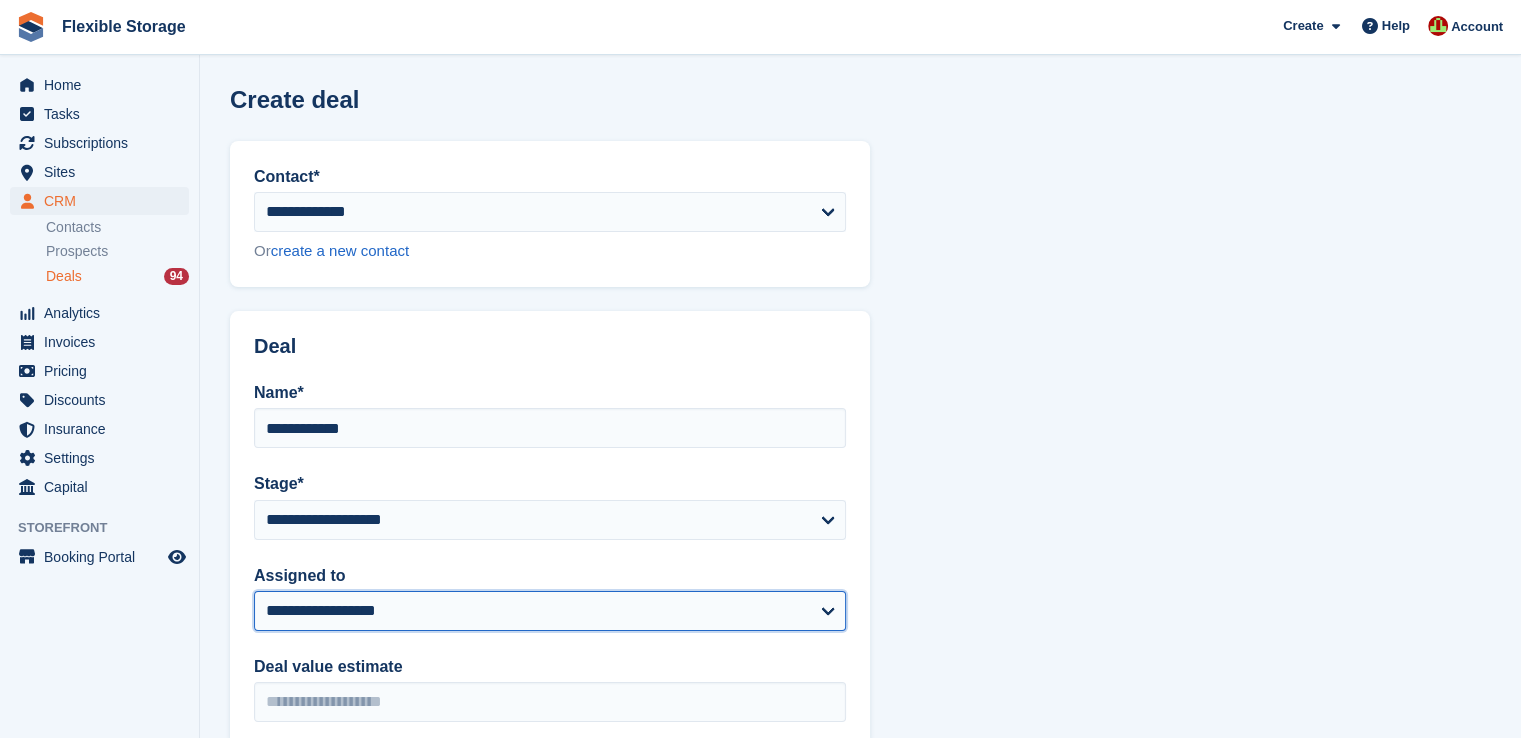 click on "**********" at bounding box center (550, 611) 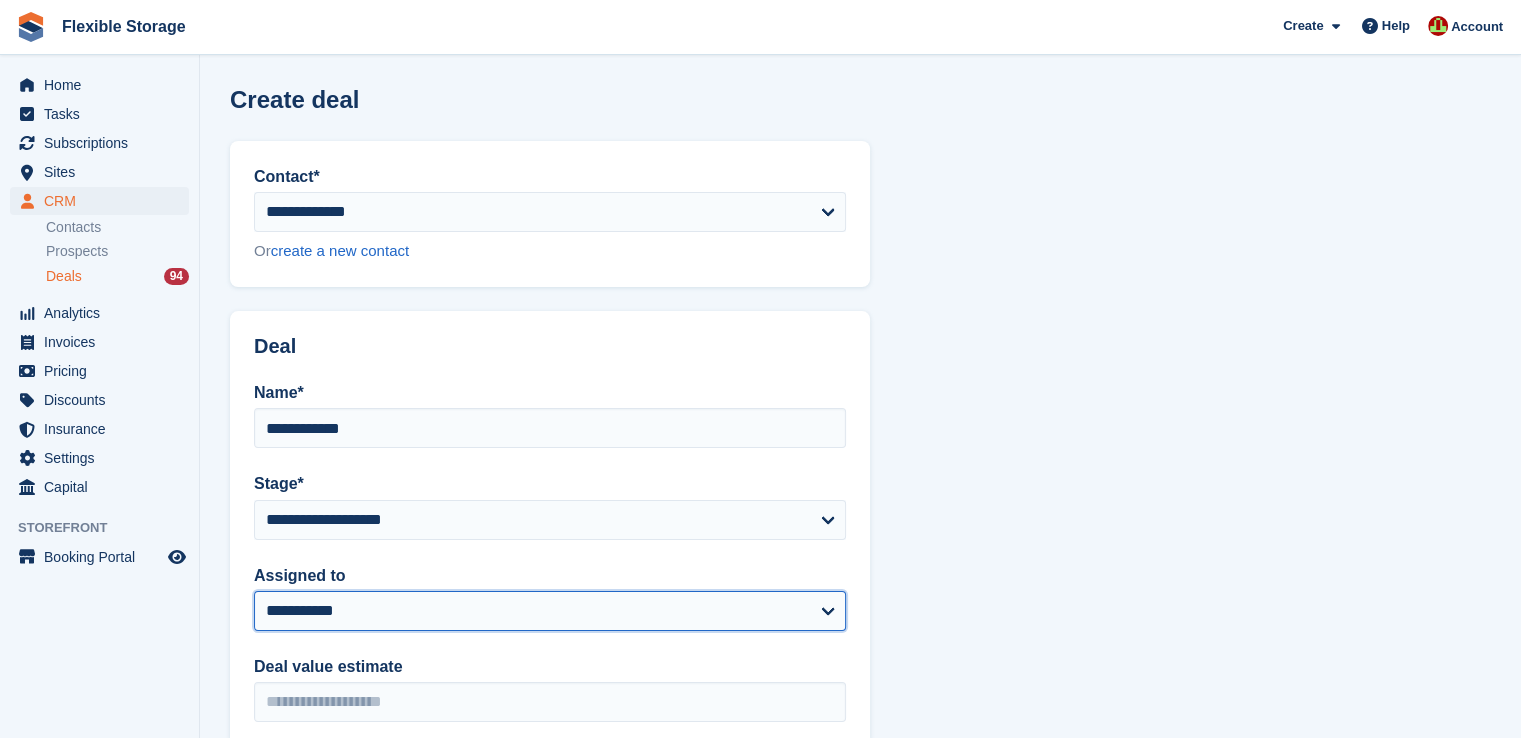 click on "**********" at bounding box center (550, 611) 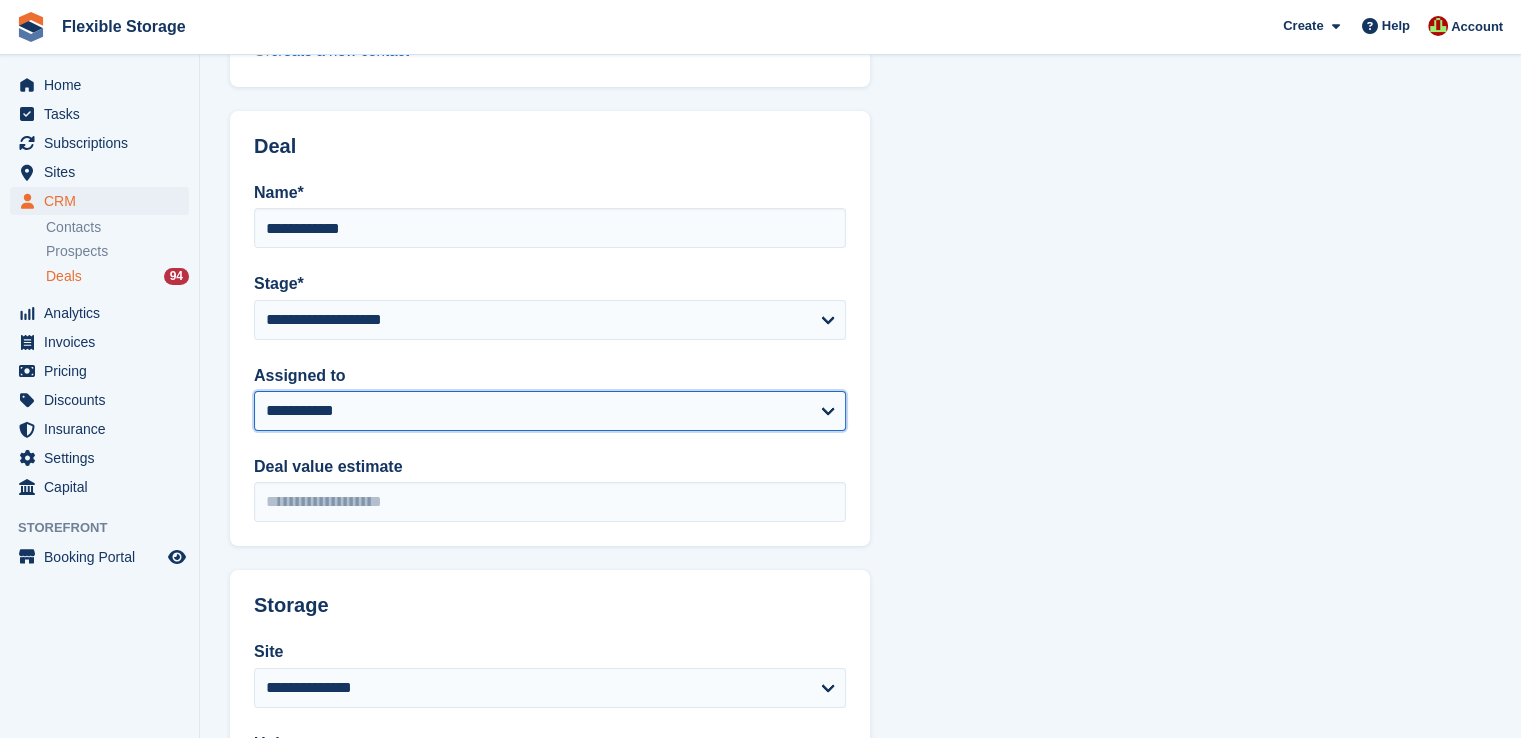 scroll, scrollTop: 300, scrollLeft: 0, axis: vertical 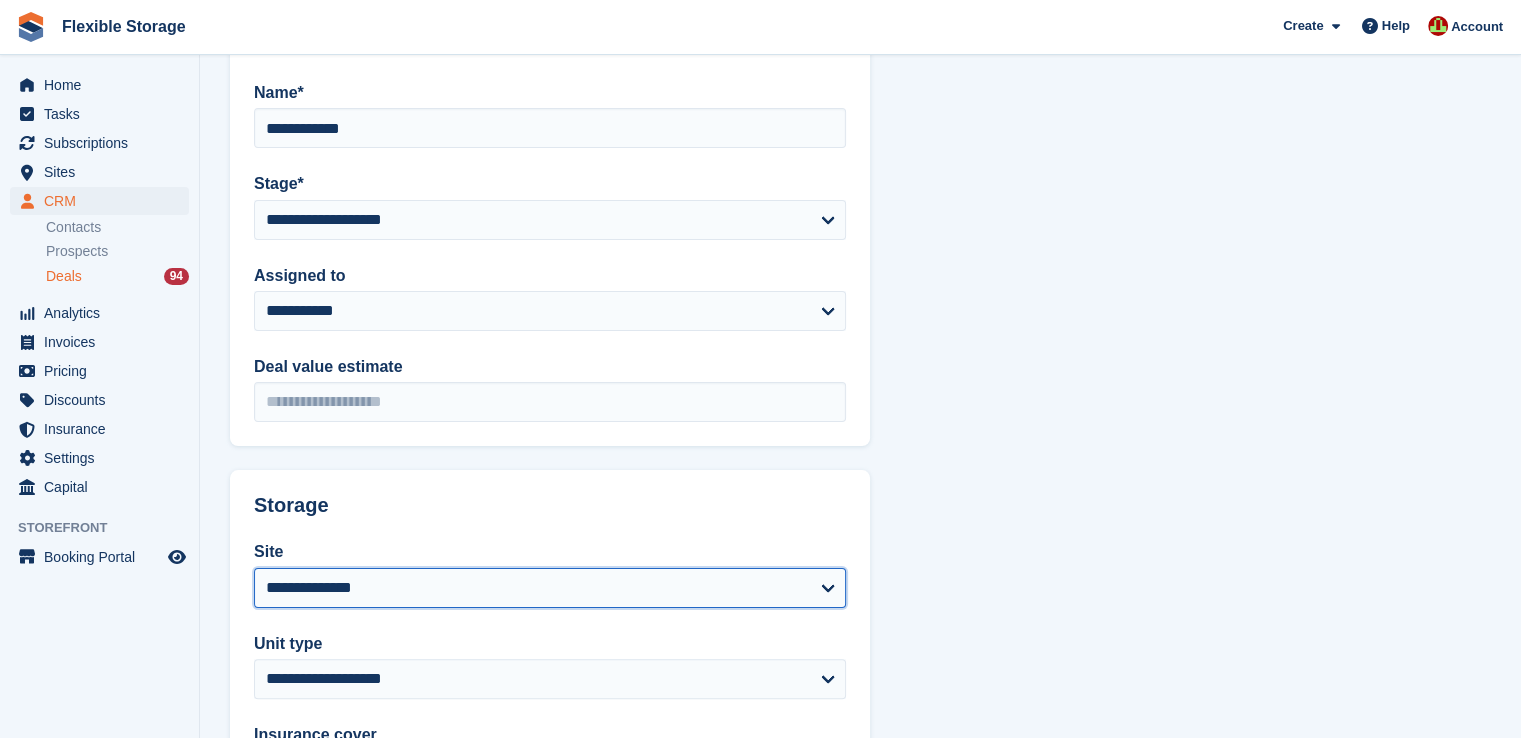 click on "**********" at bounding box center [550, 588] 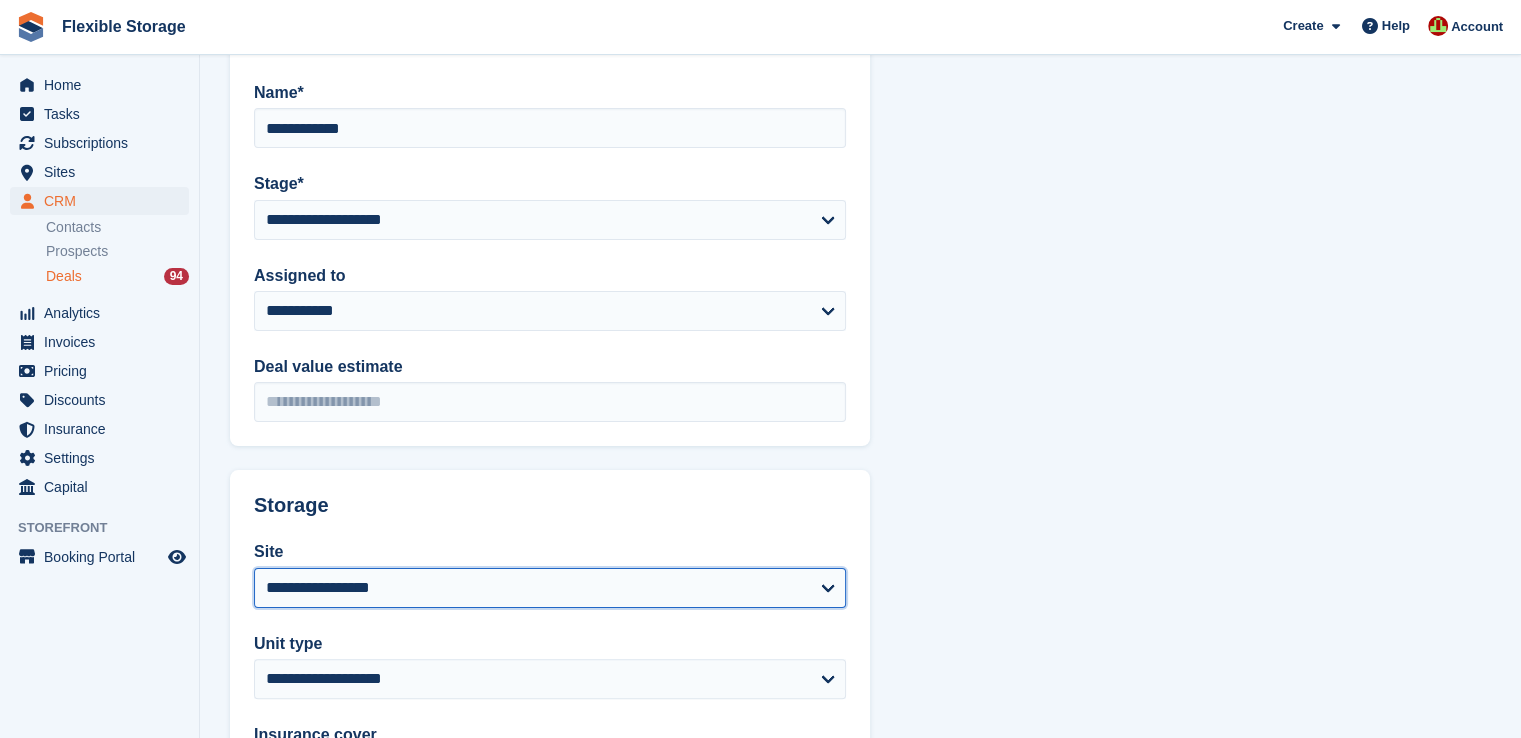 click on "**********" at bounding box center (550, 588) 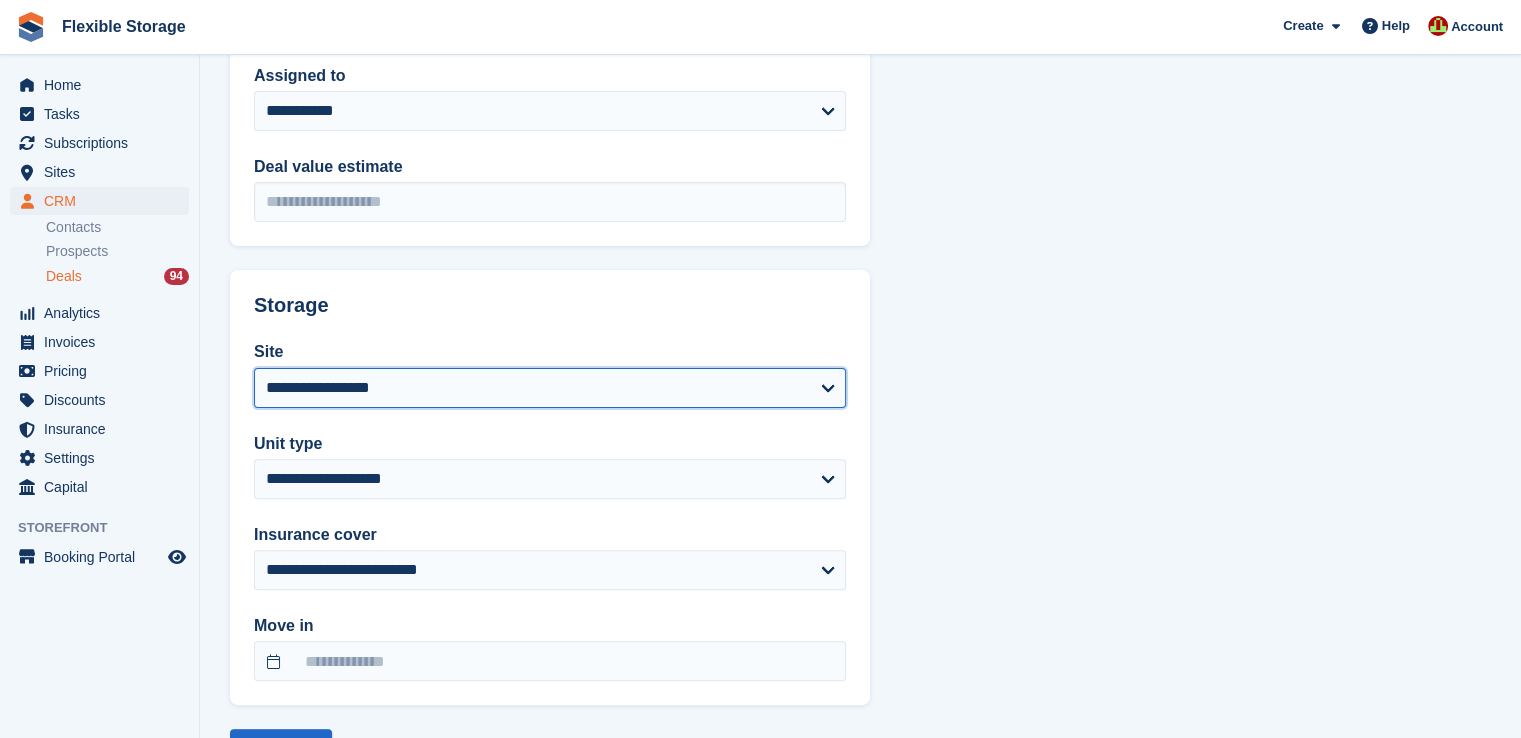 scroll, scrollTop: 585, scrollLeft: 0, axis: vertical 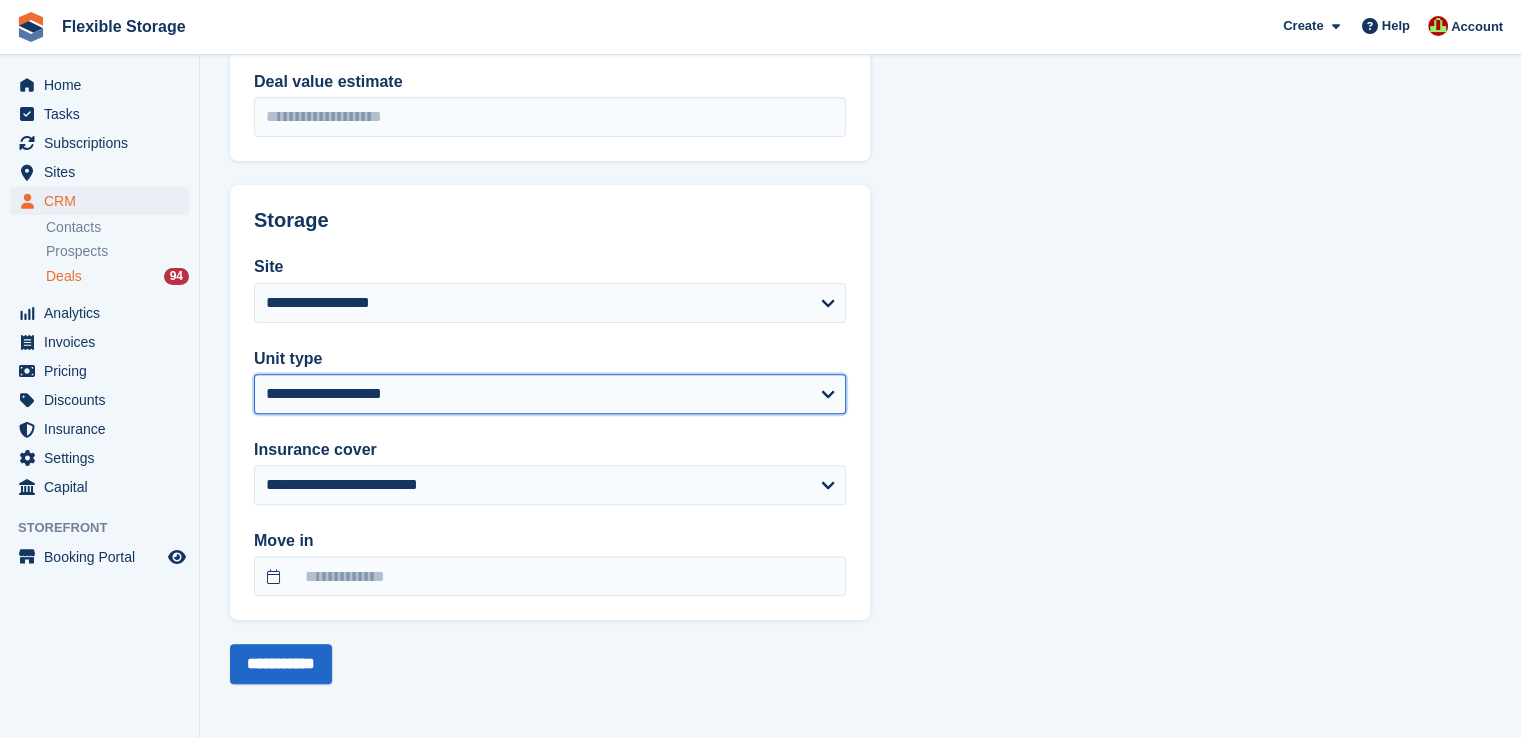 click on "**********" at bounding box center [550, 394] 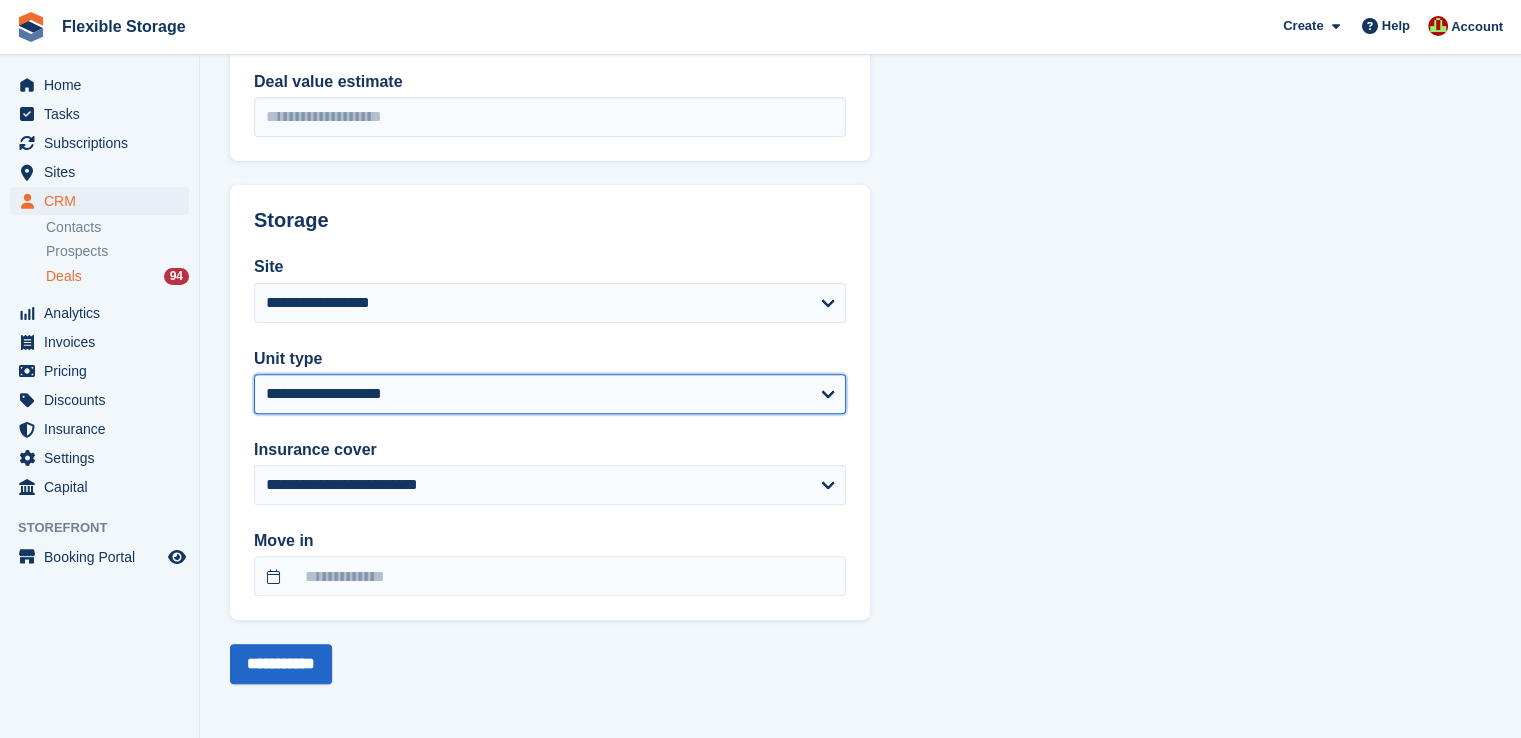 select on "*****" 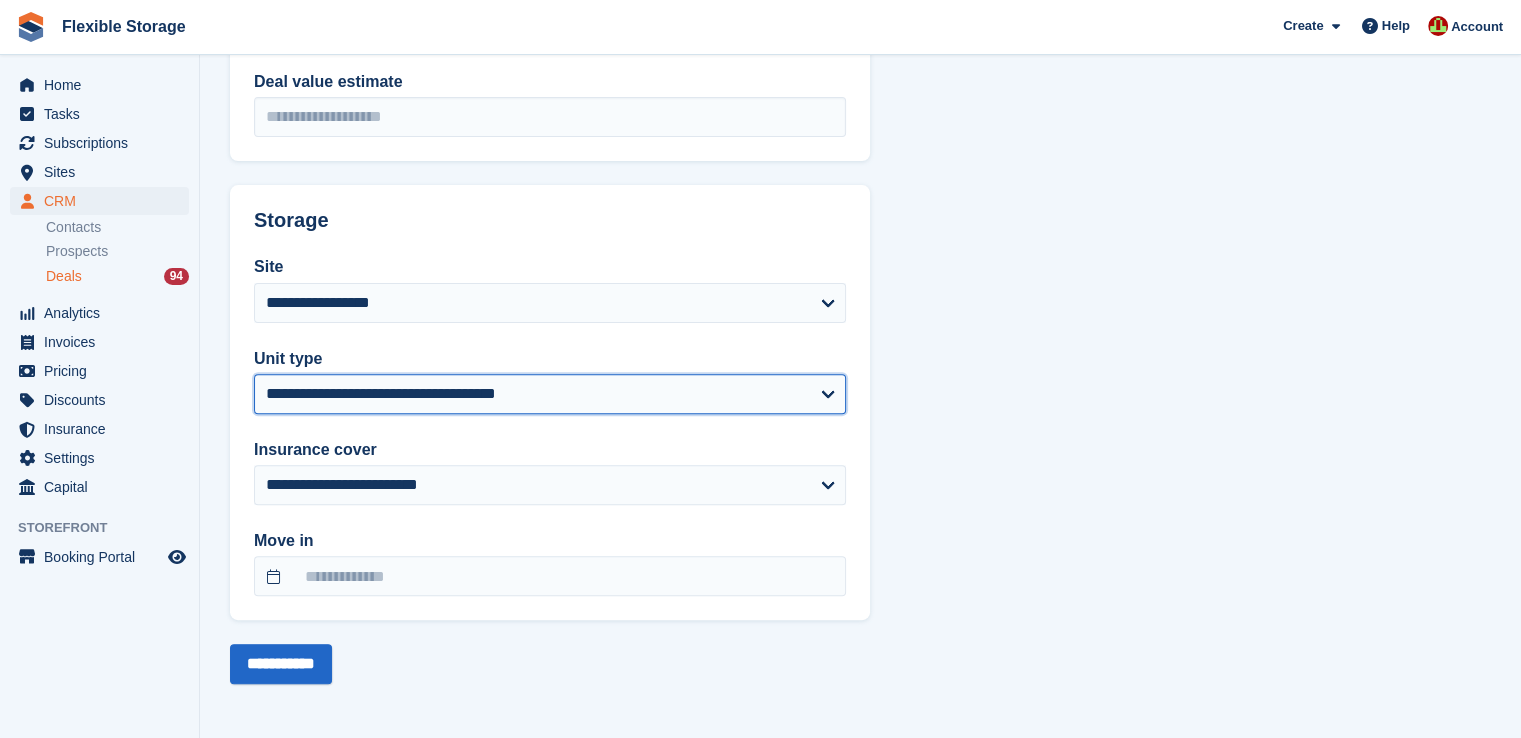 click on "**********" at bounding box center (550, 394) 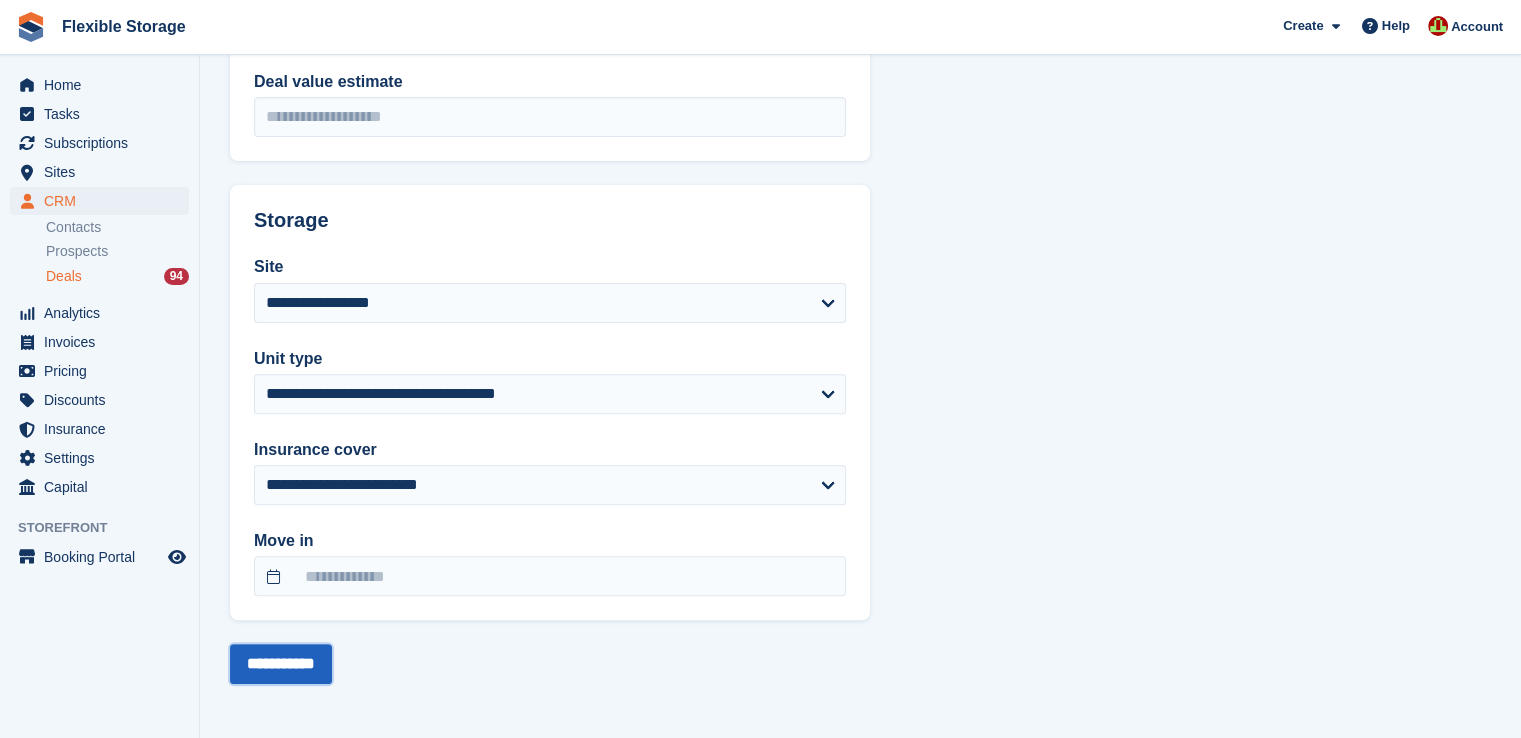 click on "**********" at bounding box center (281, 664) 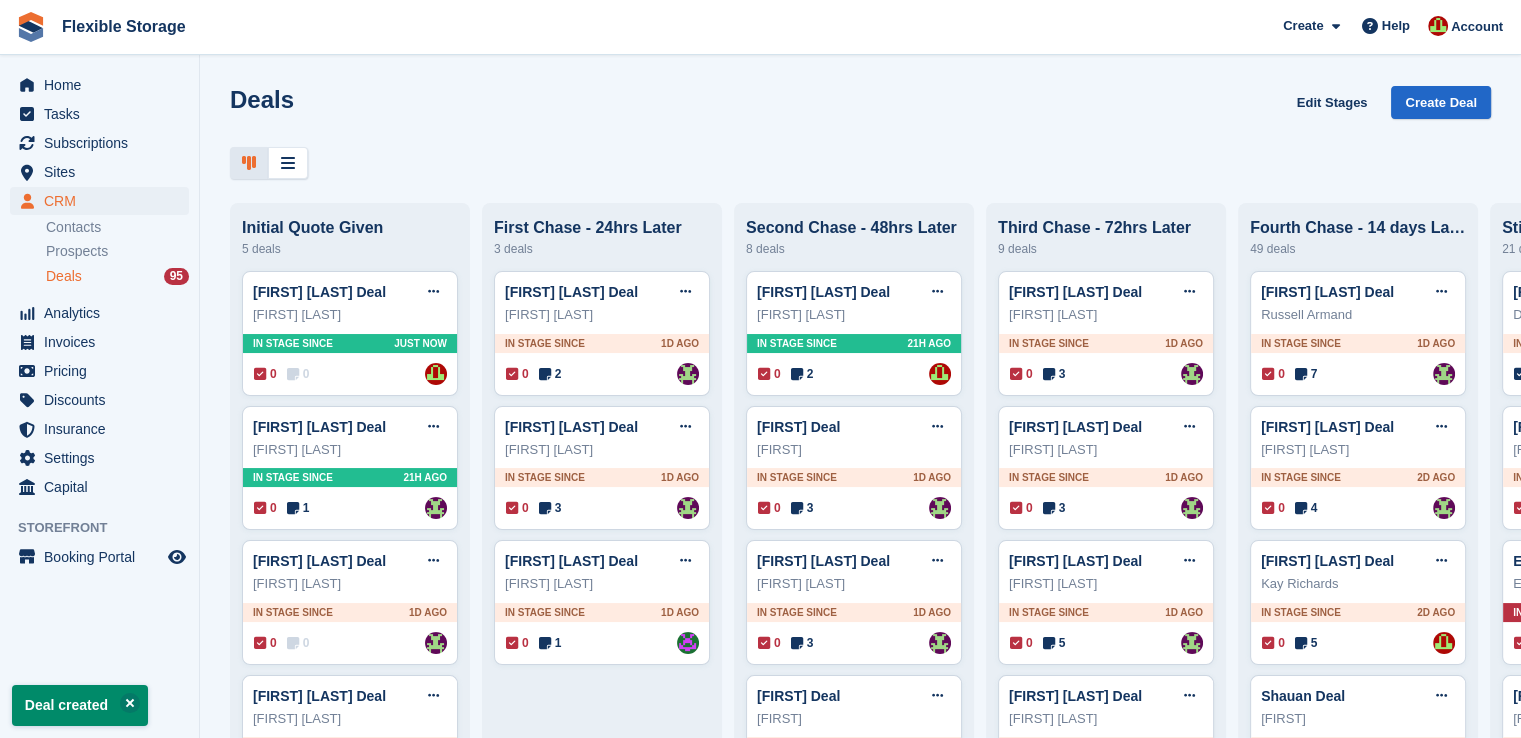 scroll, scrollTop: 0, scrollLeft: 0, axis: both 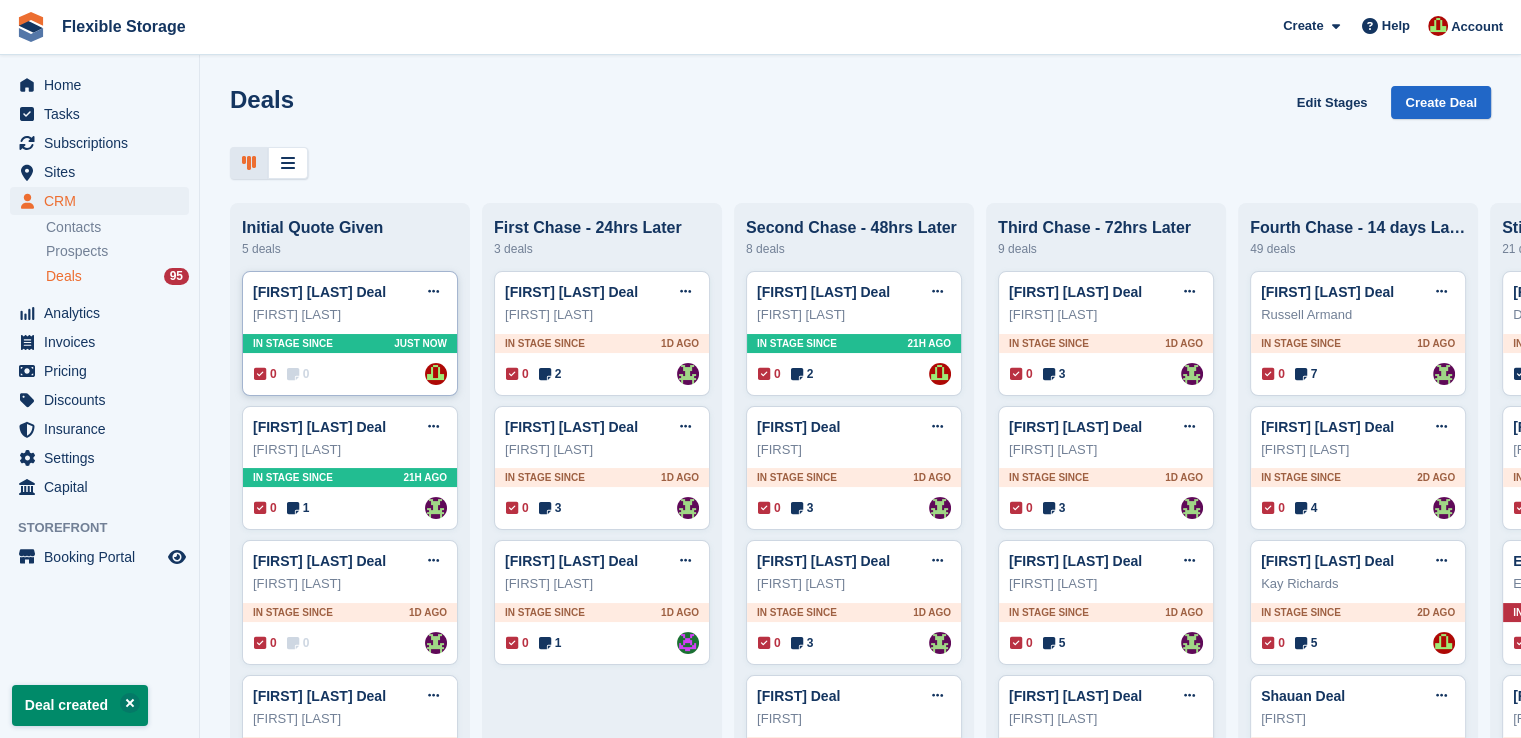 click on "[FIRST] [LAST] Deal
Edit deal
Mark as won
Mark as lost
Delete deal" at bounding box center [350, 292] 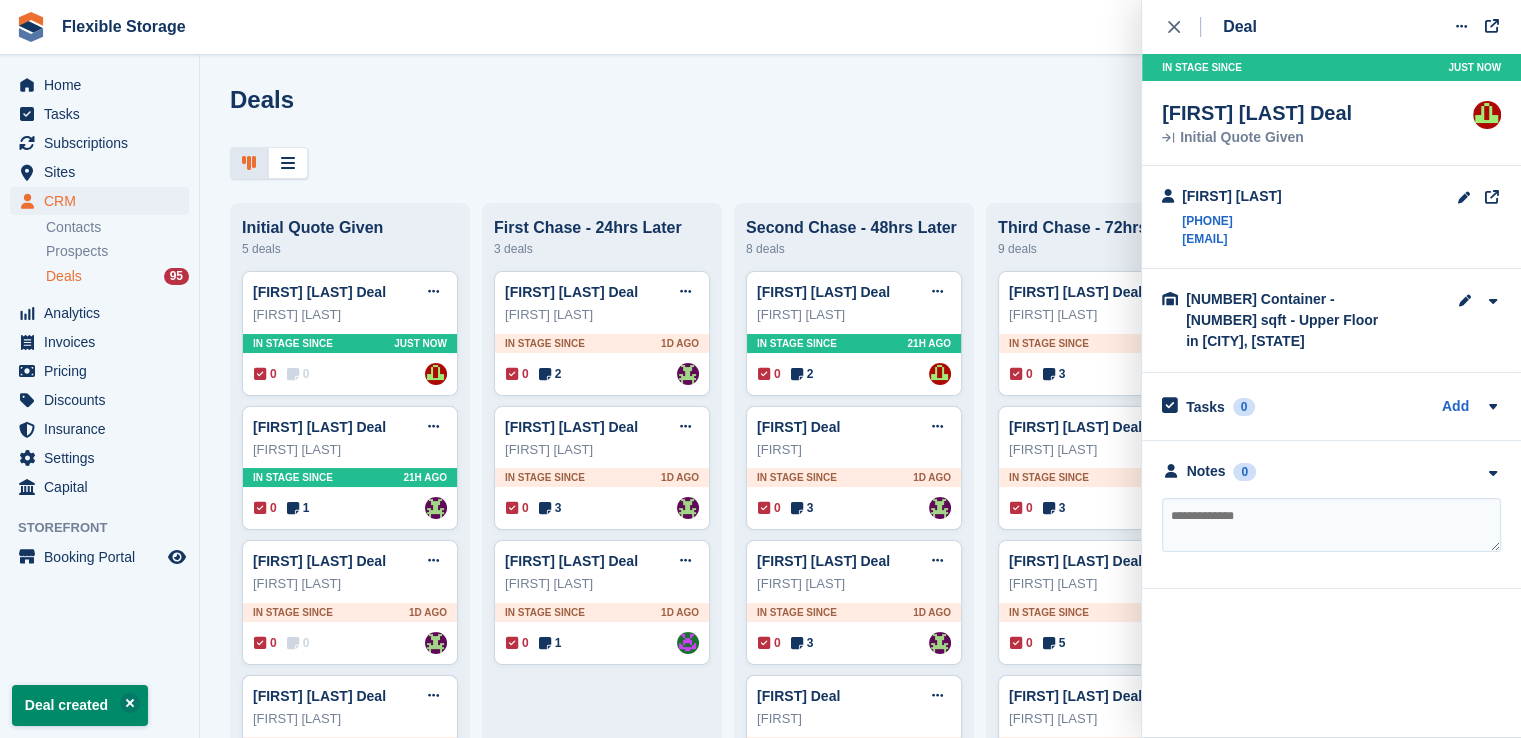 click at bounding box center [1331, 525] 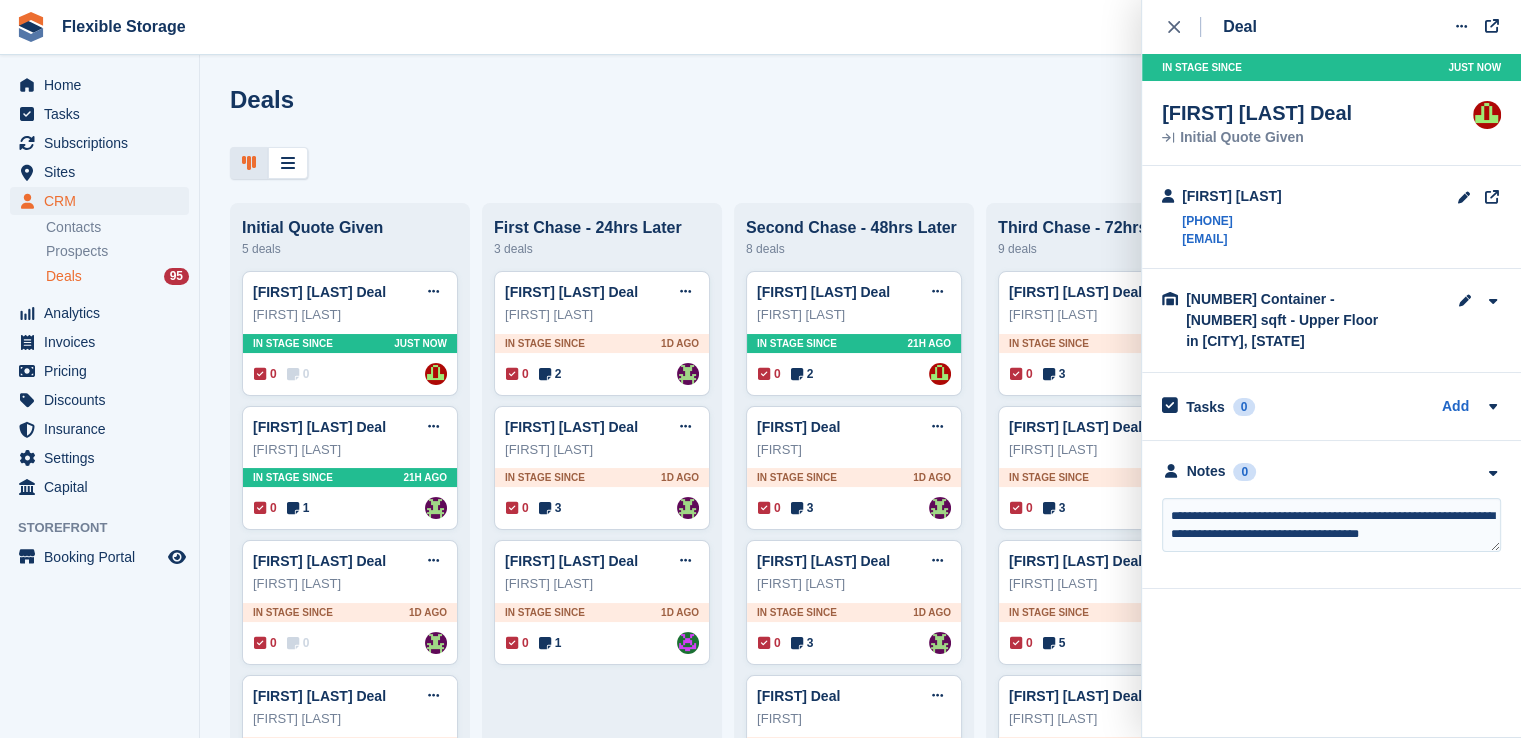type on "**********" 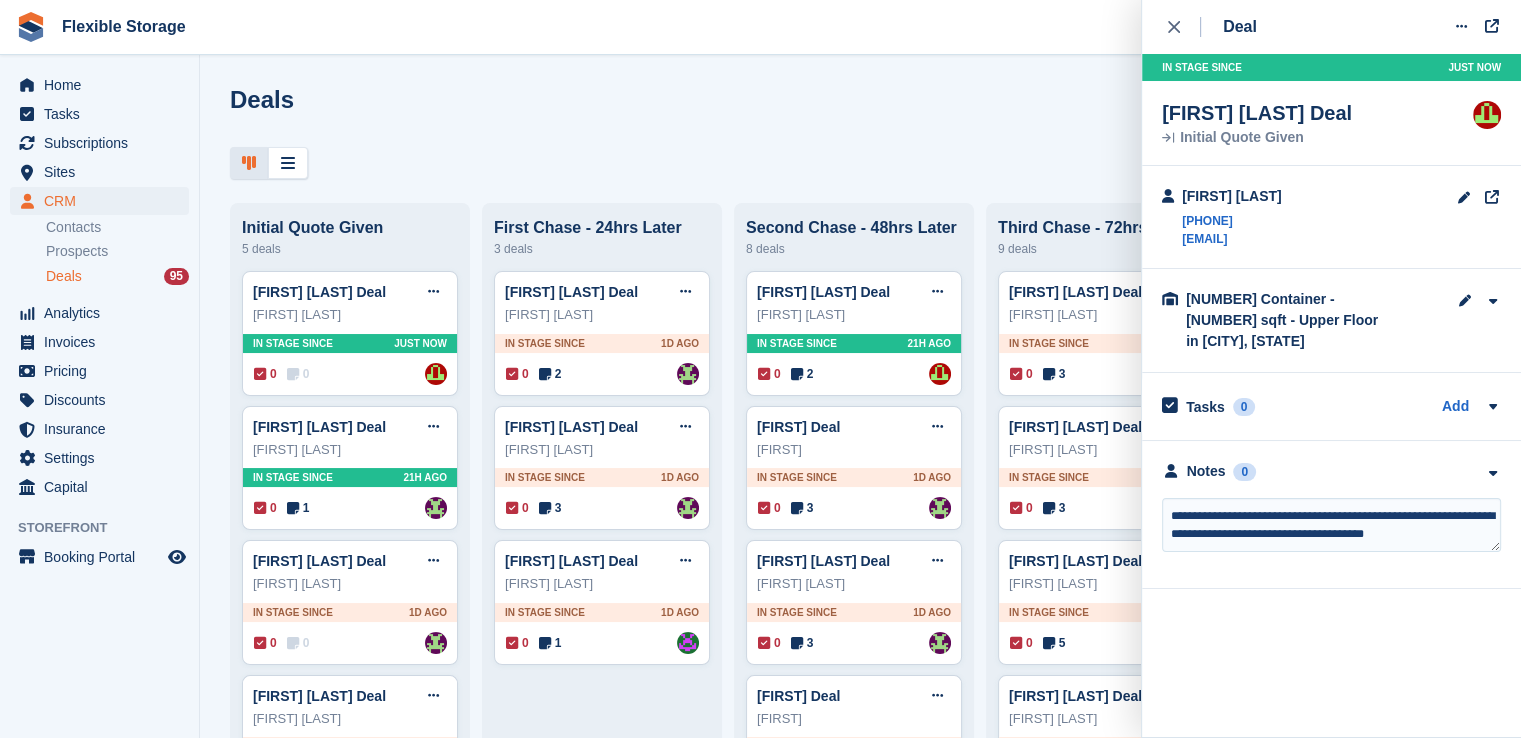 type 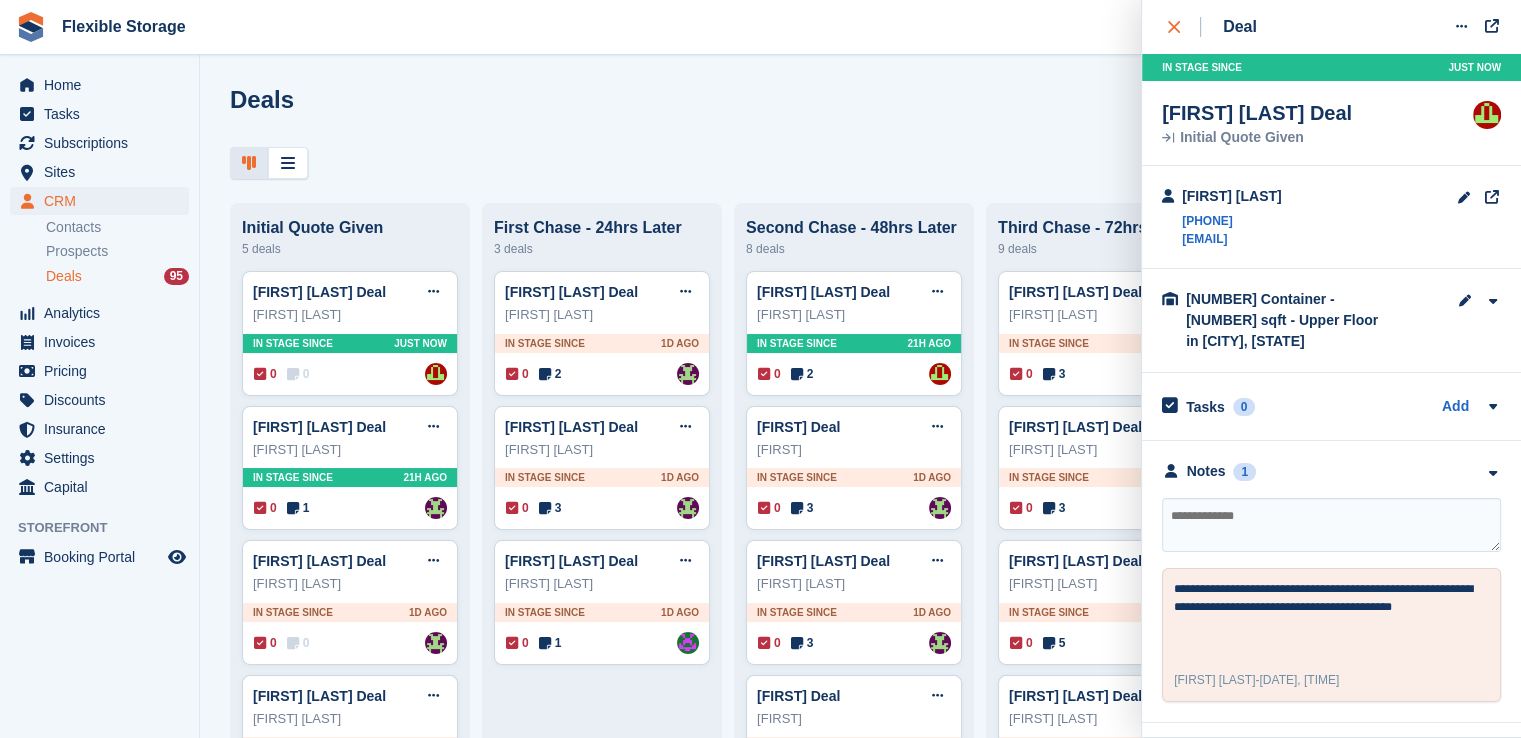 click 